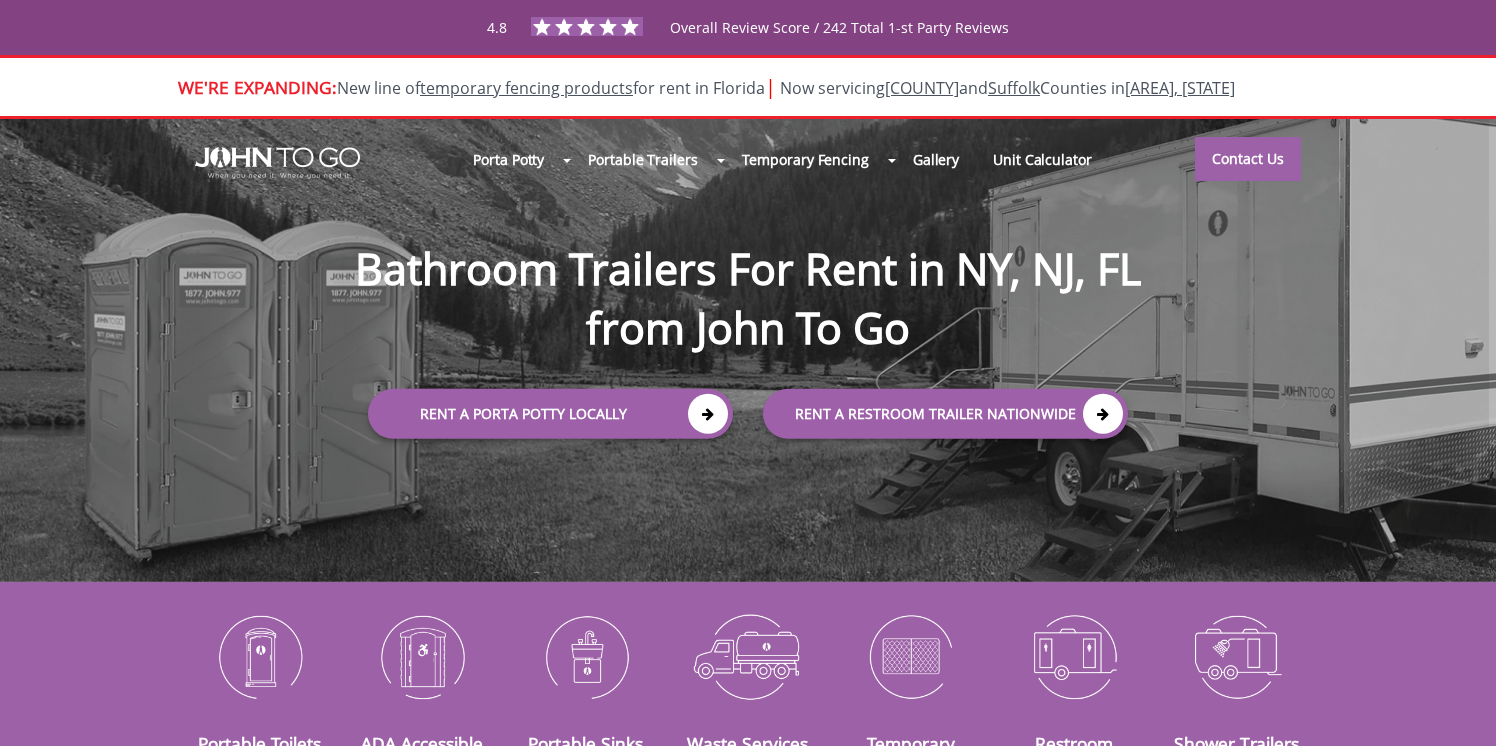 scroll, scrollTop: 0, scrollLeft: 0, axis: both 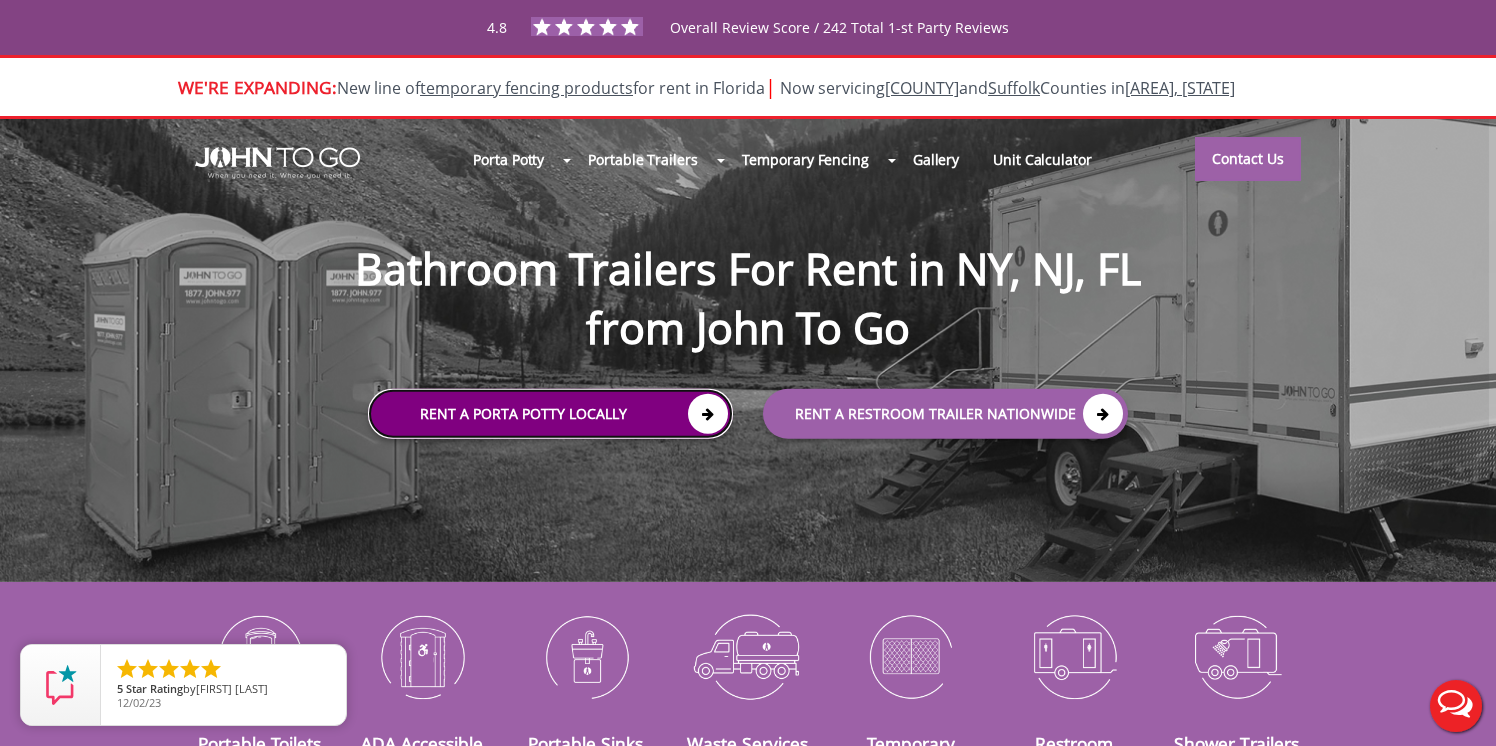 click at bounding box center [708, 414] 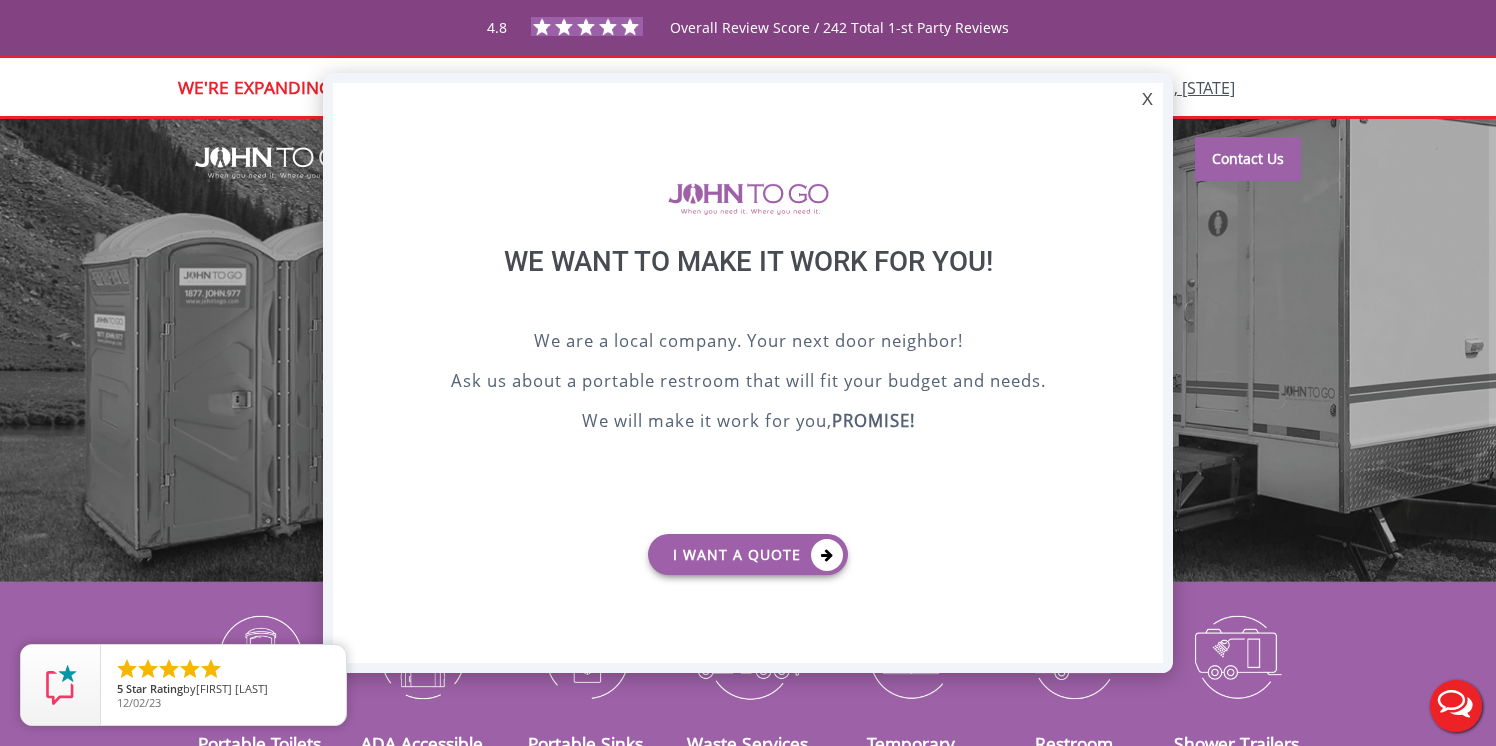 scroll, scrollTop: 0, scrollLeft: 0, axis: both 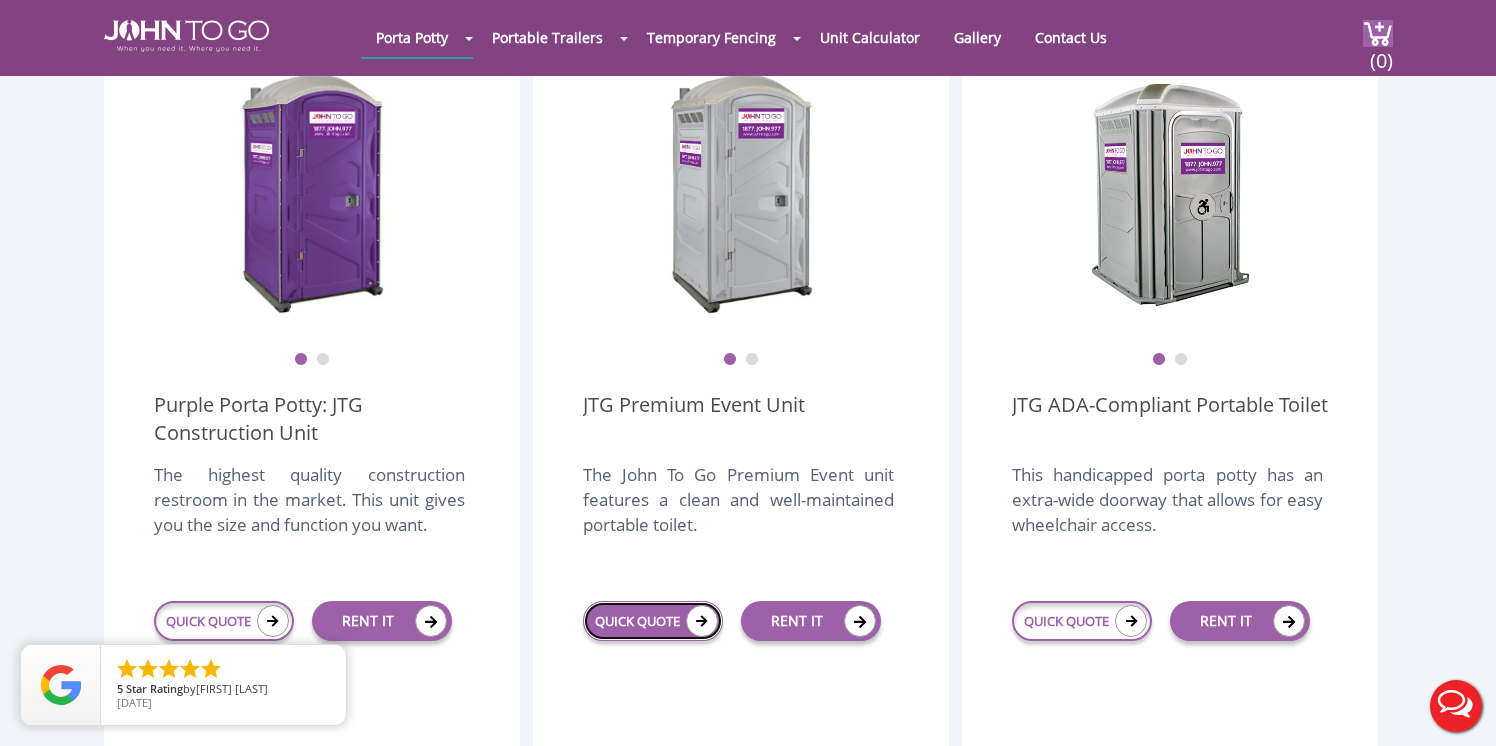 click at bounding box center (702, 621) 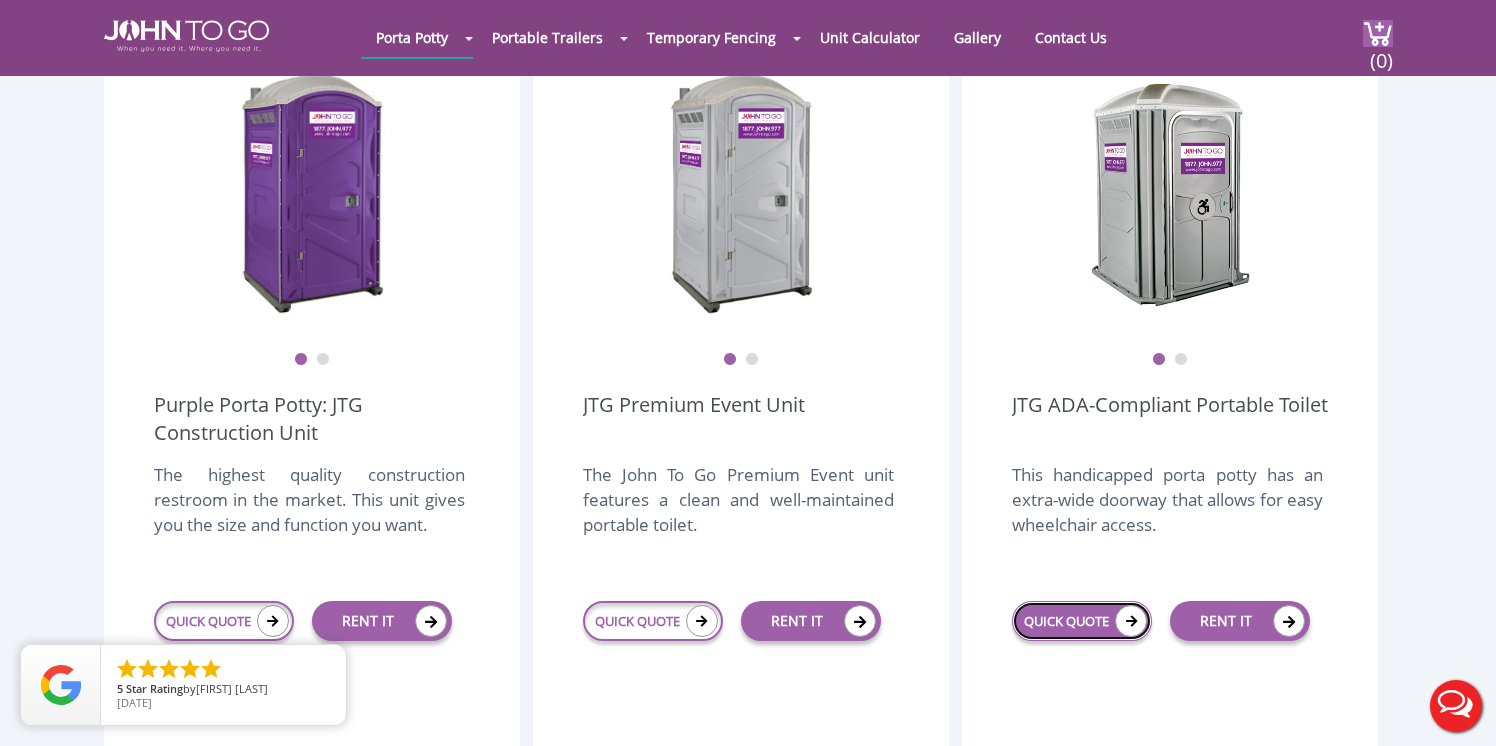 click on "QUICK QUOTE" at bounding box center (1082, 621) 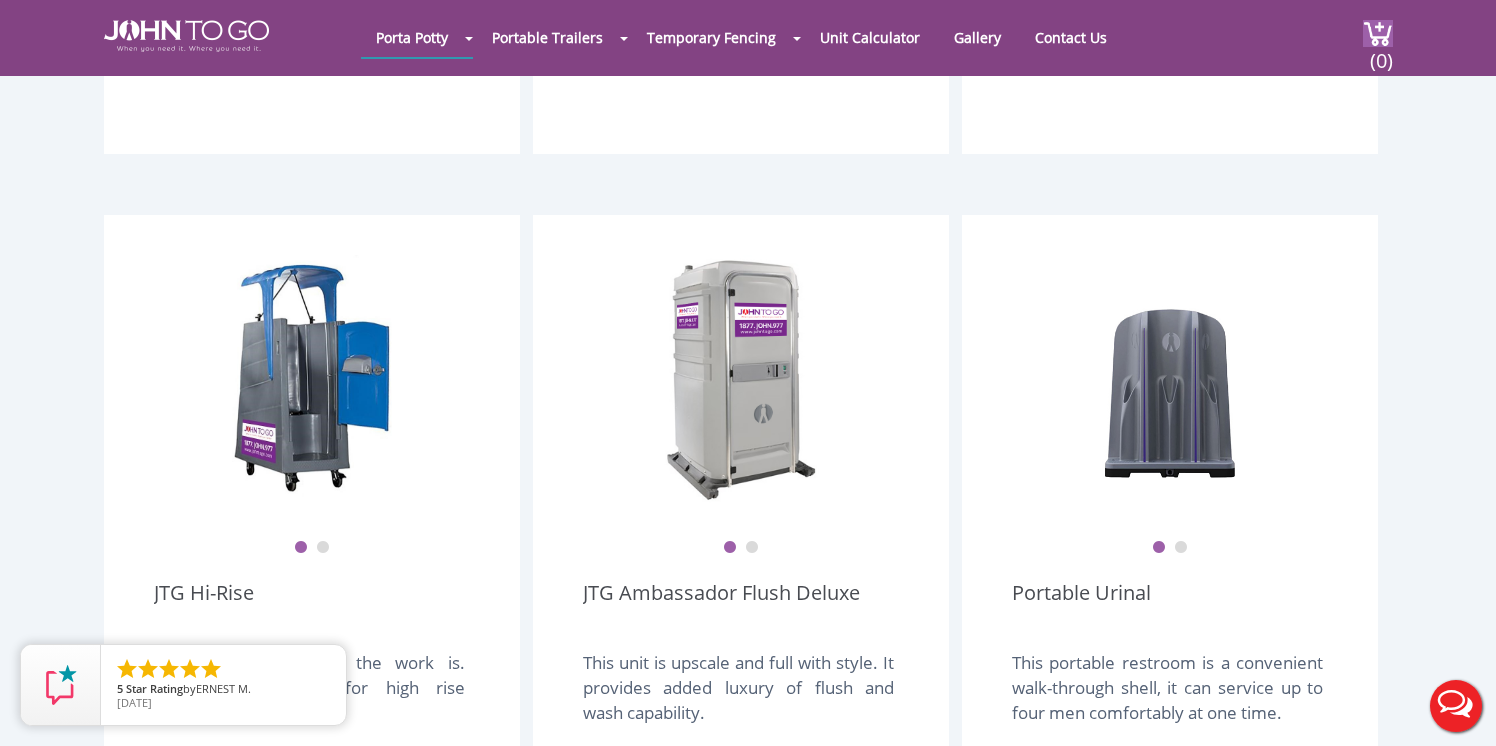scroll, scrollTop: 1315, scrollLeft: 0, axis: vertical 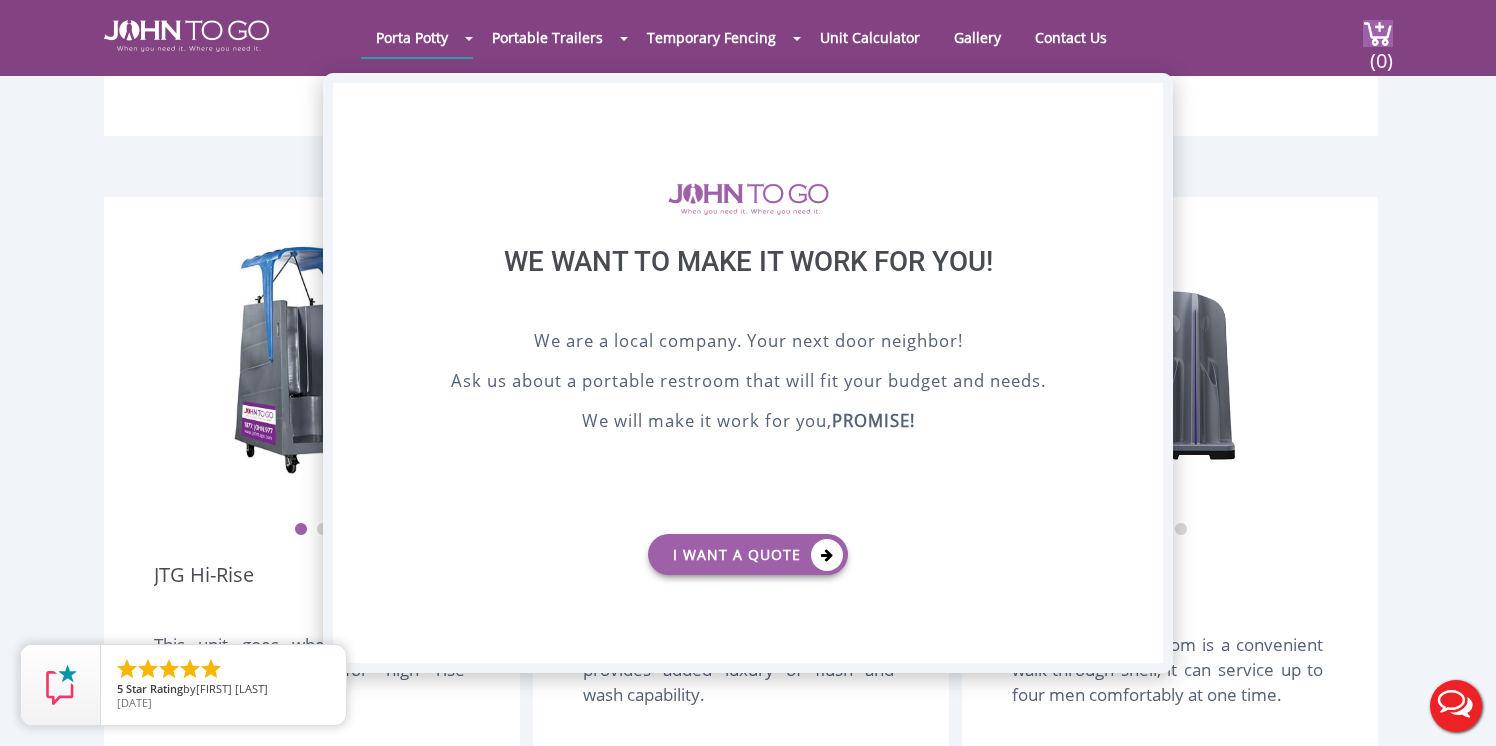 click on "X" at bounding box center (1147, 100) 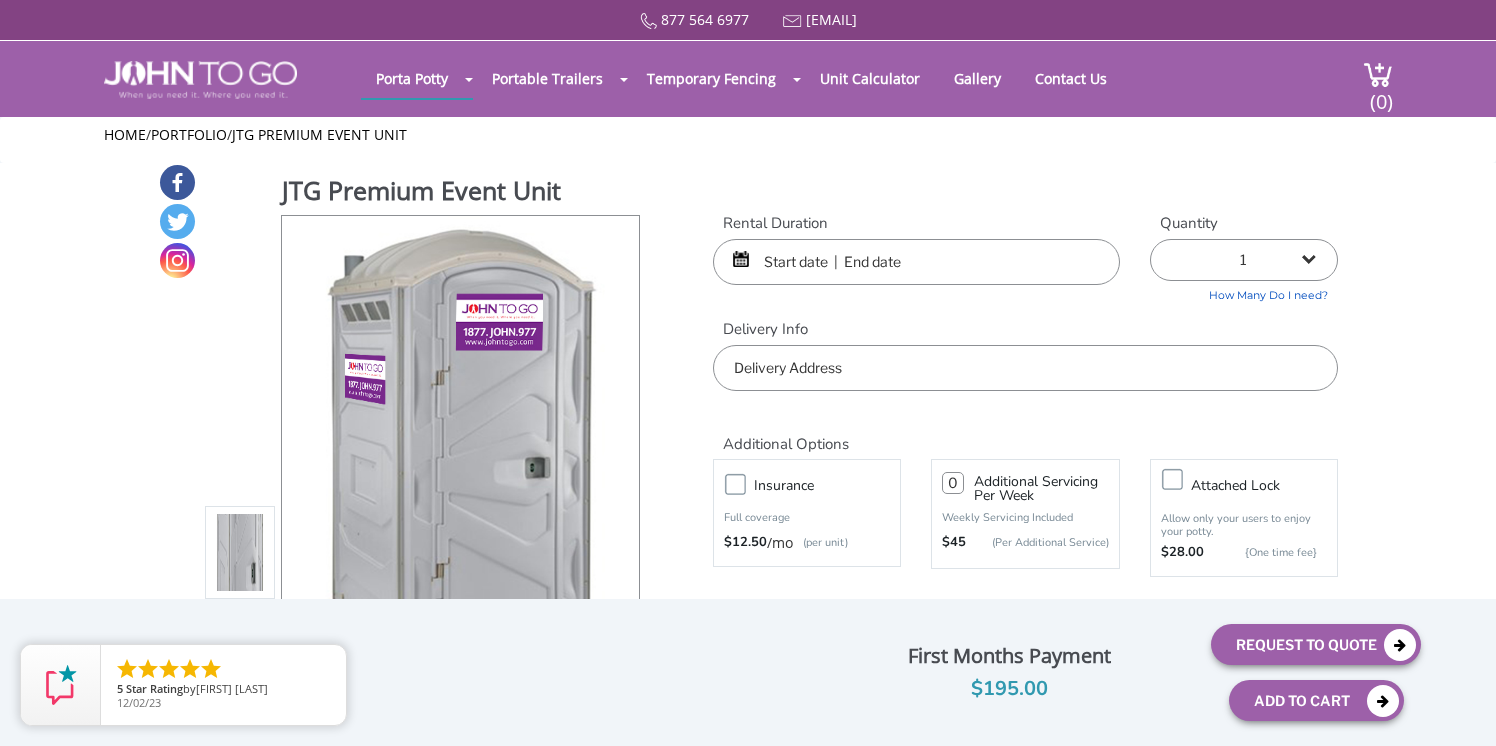 scroll, scrollTop: 0, scrollLeft: 0, axis: both 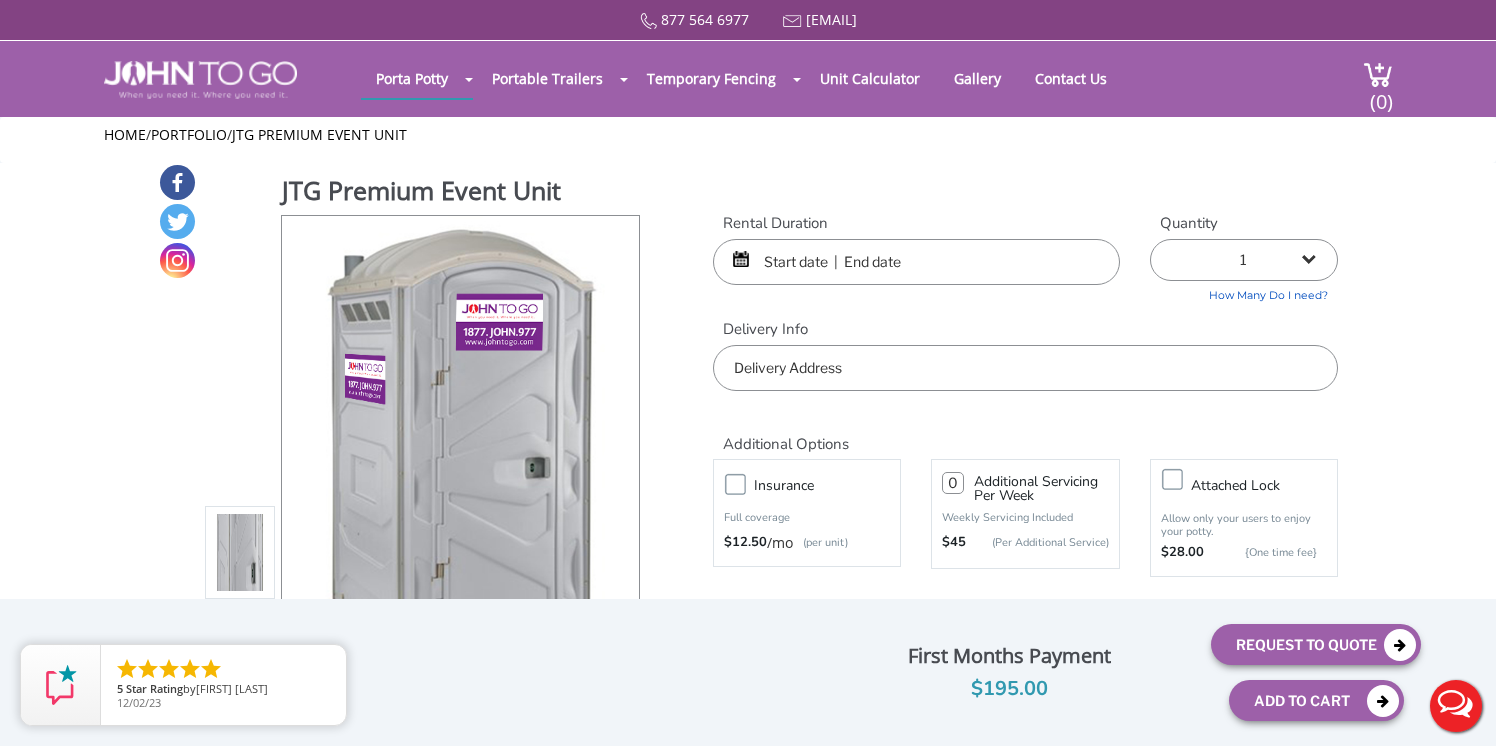 click at bounding box center (916, 262) 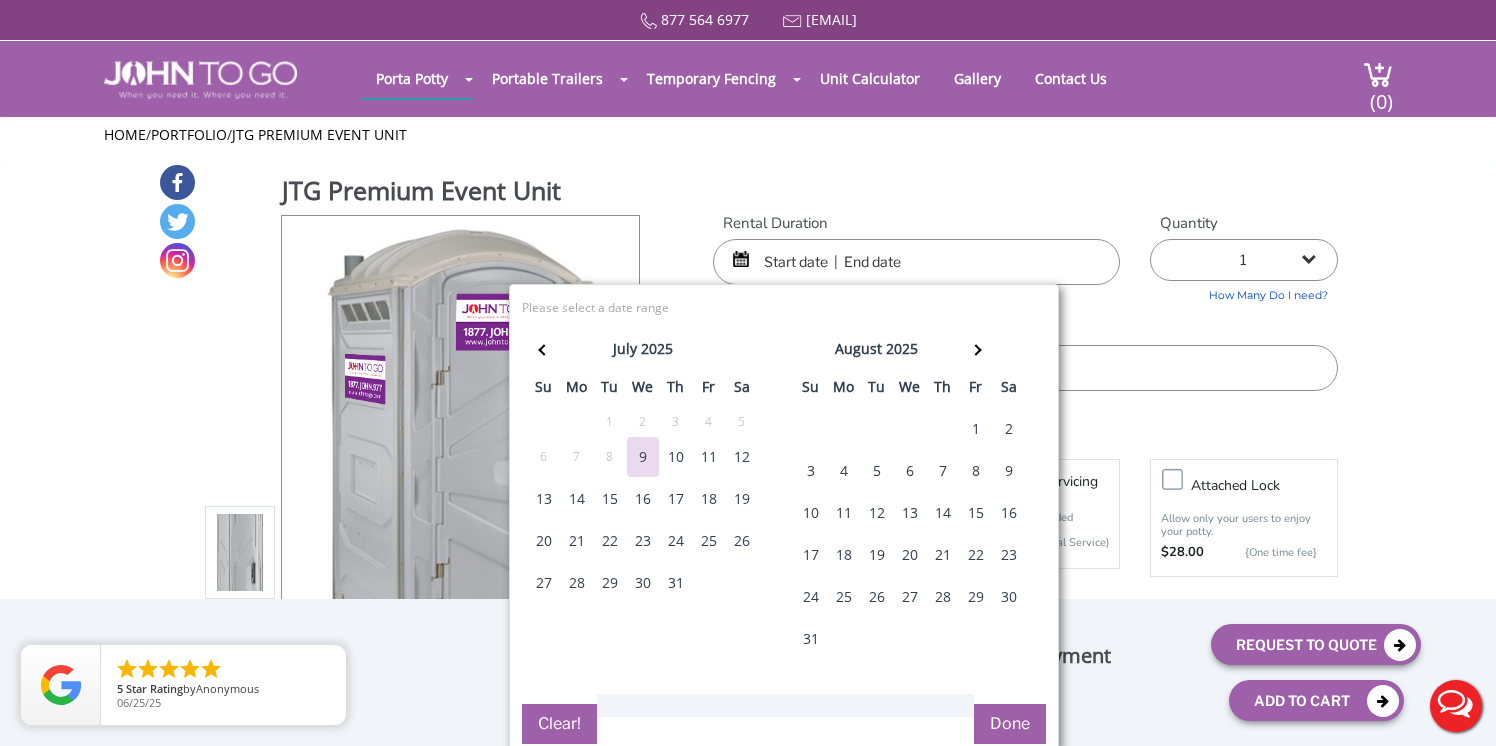 click on "19" at bounding box center [643, 457] 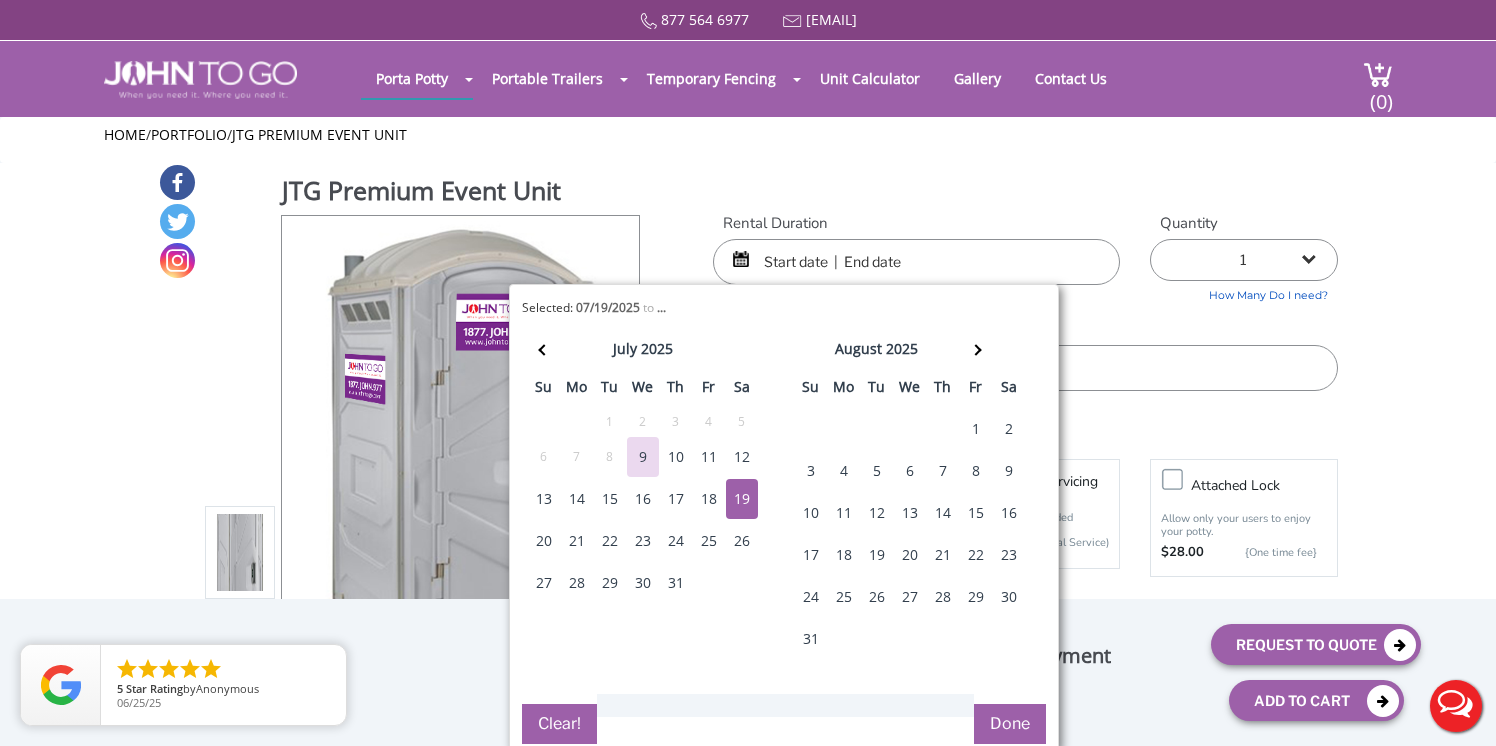click on "19" at bounding box center [742, 499] 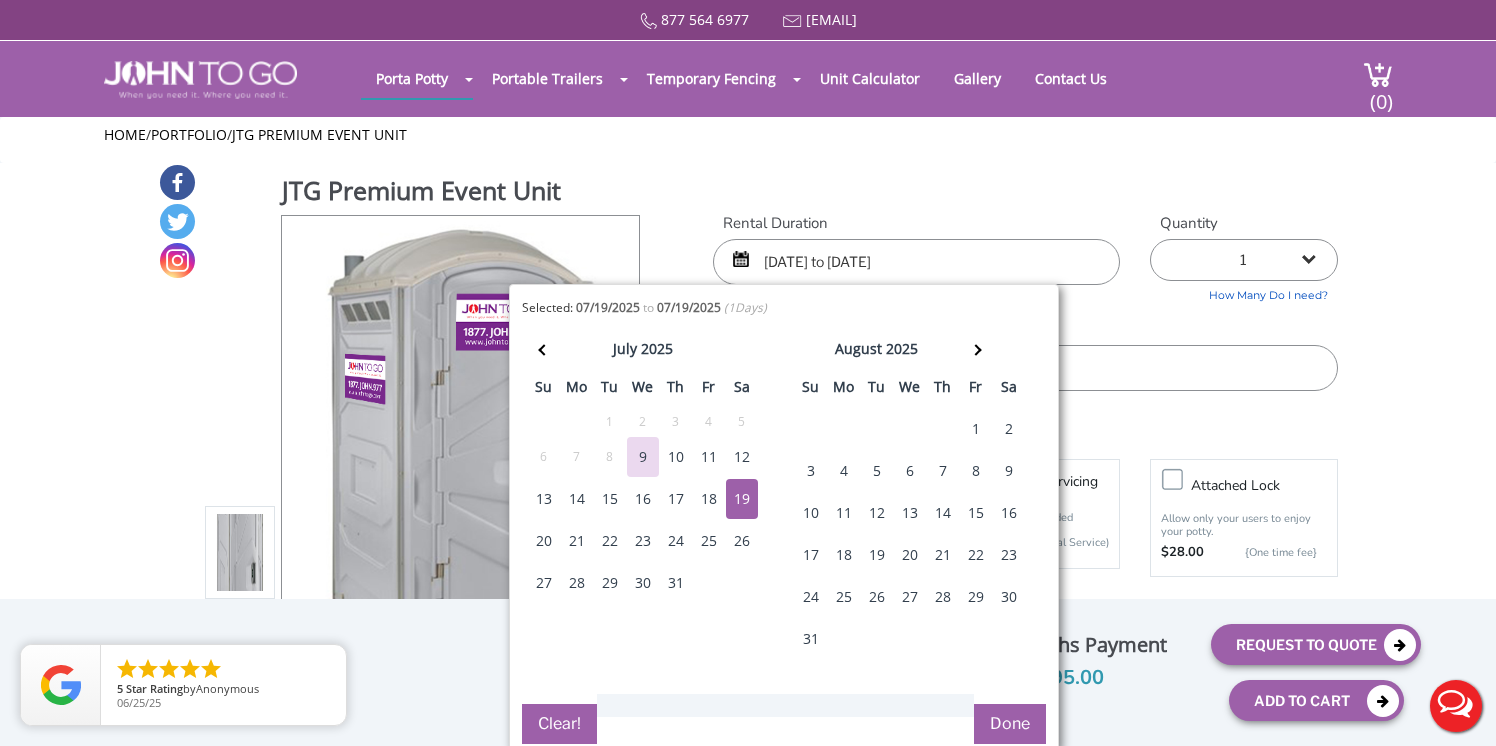 click on "1
2 (5% discount)
3 (8% discount)
4 (10% discount)
5 (12% discount)
6 (12% discount)
7 (12% discount)
8 (12% discount)
9 (12% discount)
10 (12% discount)
11 (12% discount)
12 (12% discount)
13 (12% discount)
14 (12% discount)
15 (12% discount)
16 (12% discount)
17 (12% discount)
18 (12% discount)
19 (12% discount)
20 (12% discount)
21 (12% discount)
22 (12% discount)
23 (12% discount)
24 (12% discount)
25 (12% discount)" at bounding box center (1244, 260) 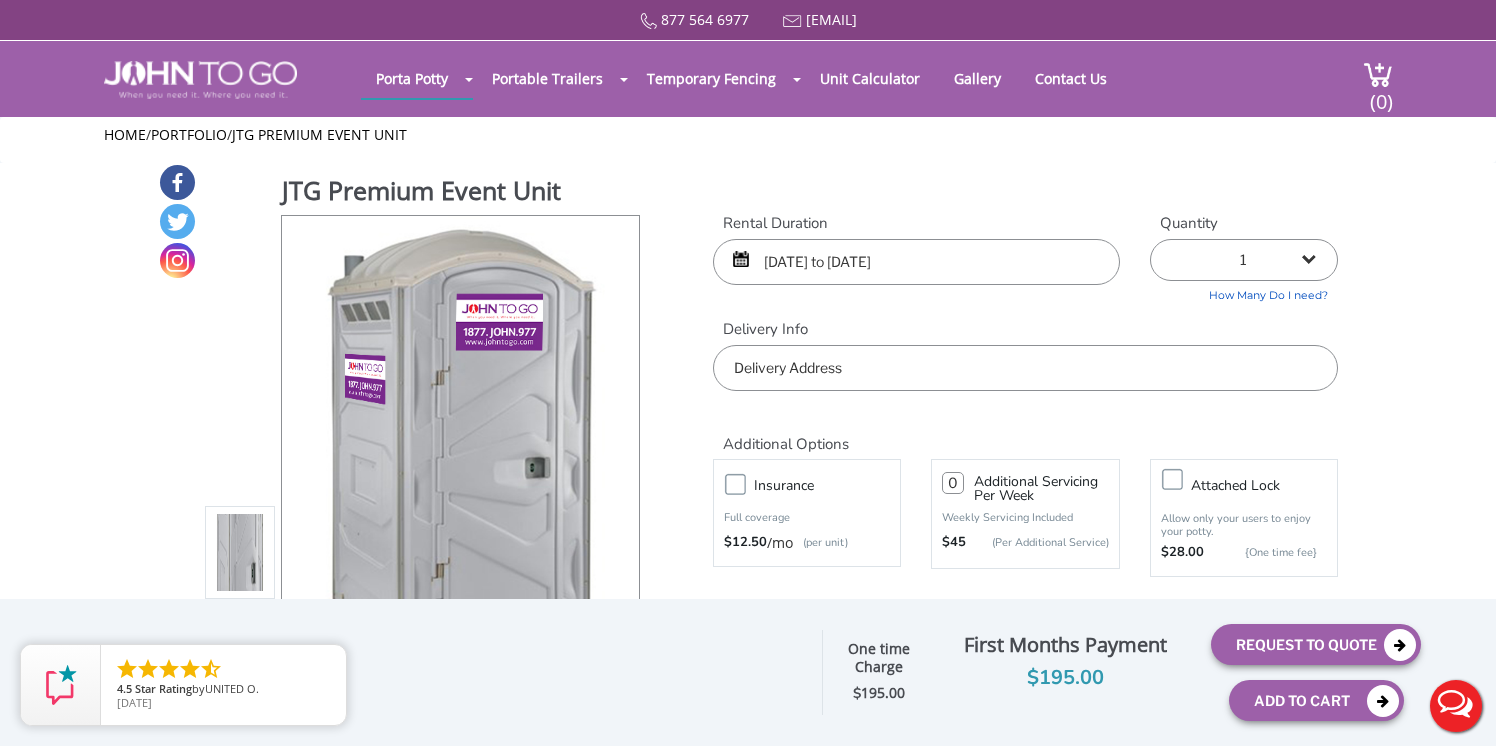 select on "2" 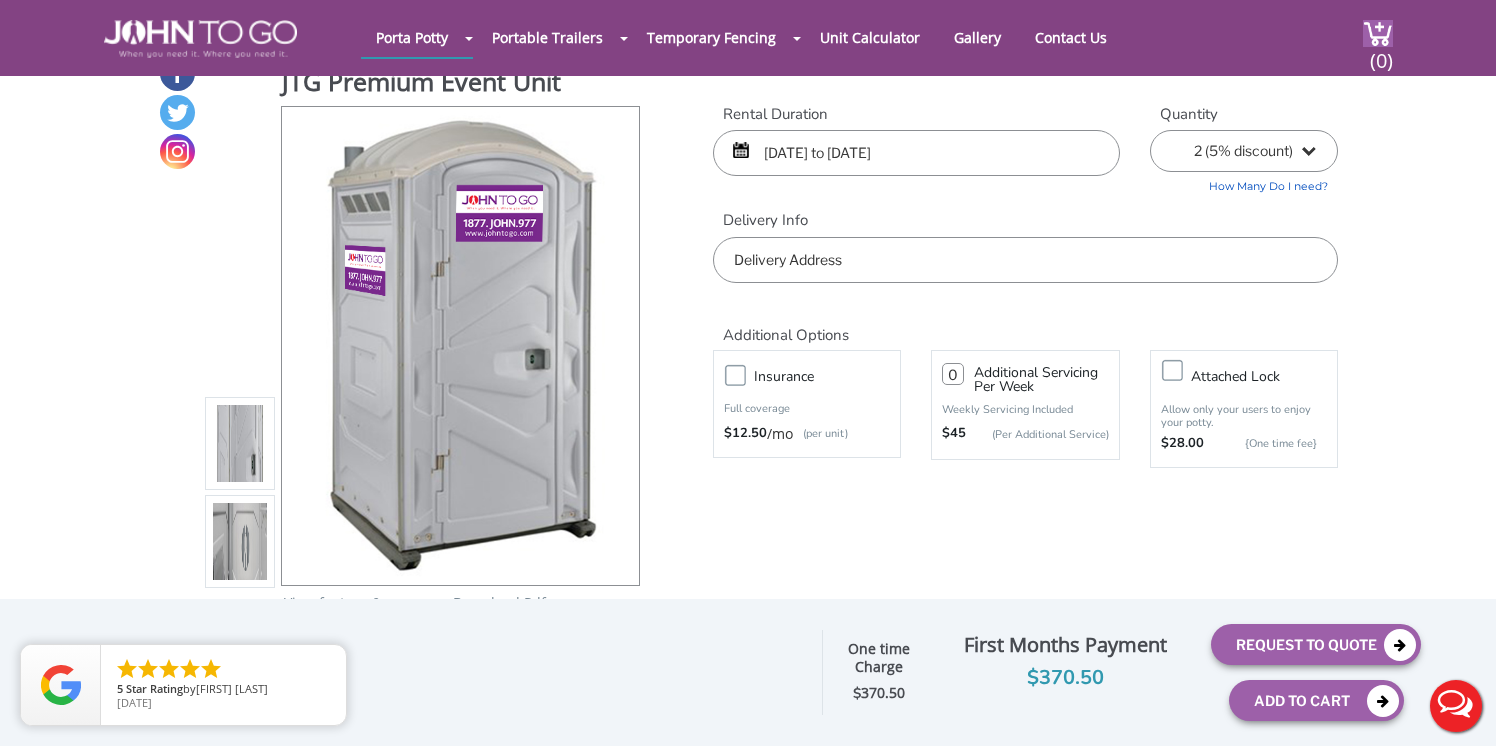 scroll, scrollTop: 45, scrollLeft: 0, axis: vertical 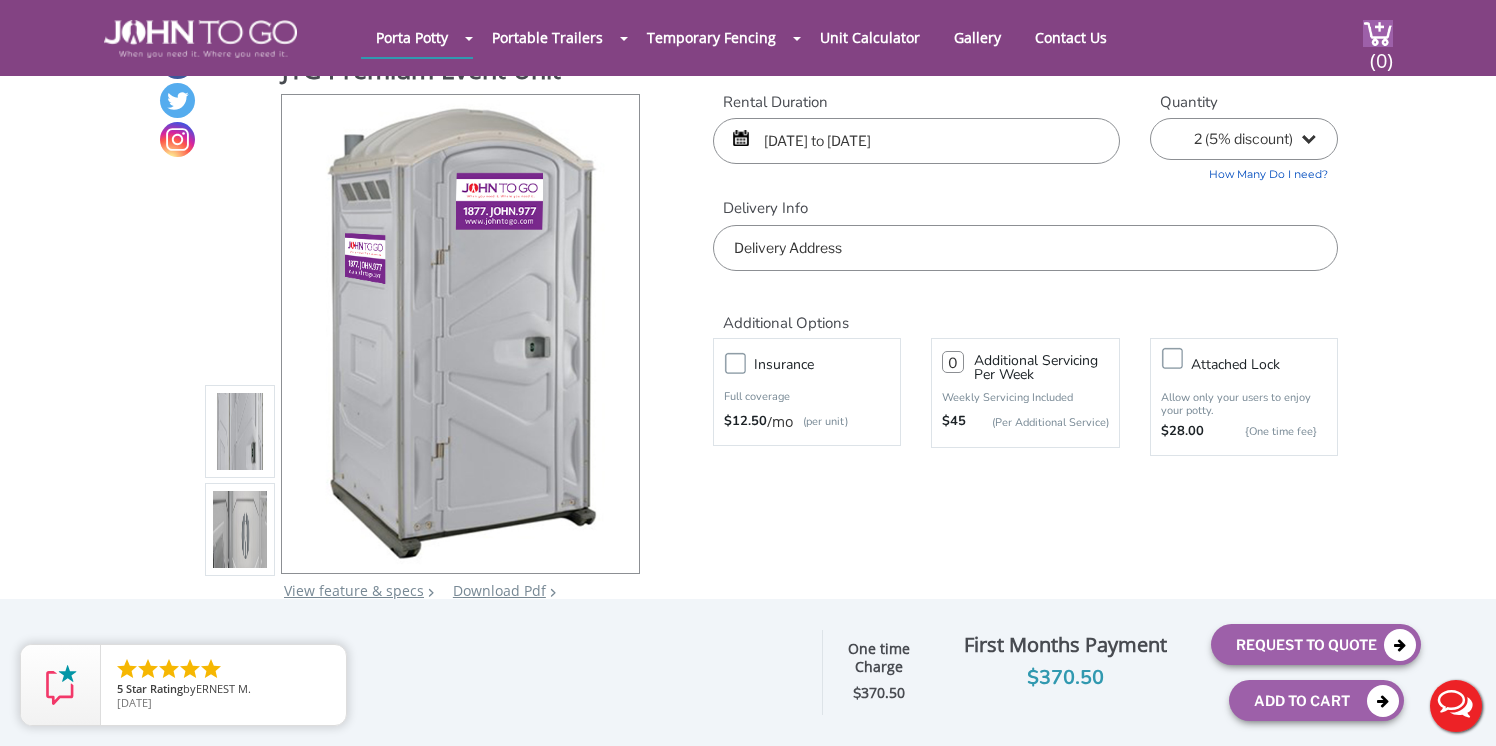 click at bounding box center (1025, 248) 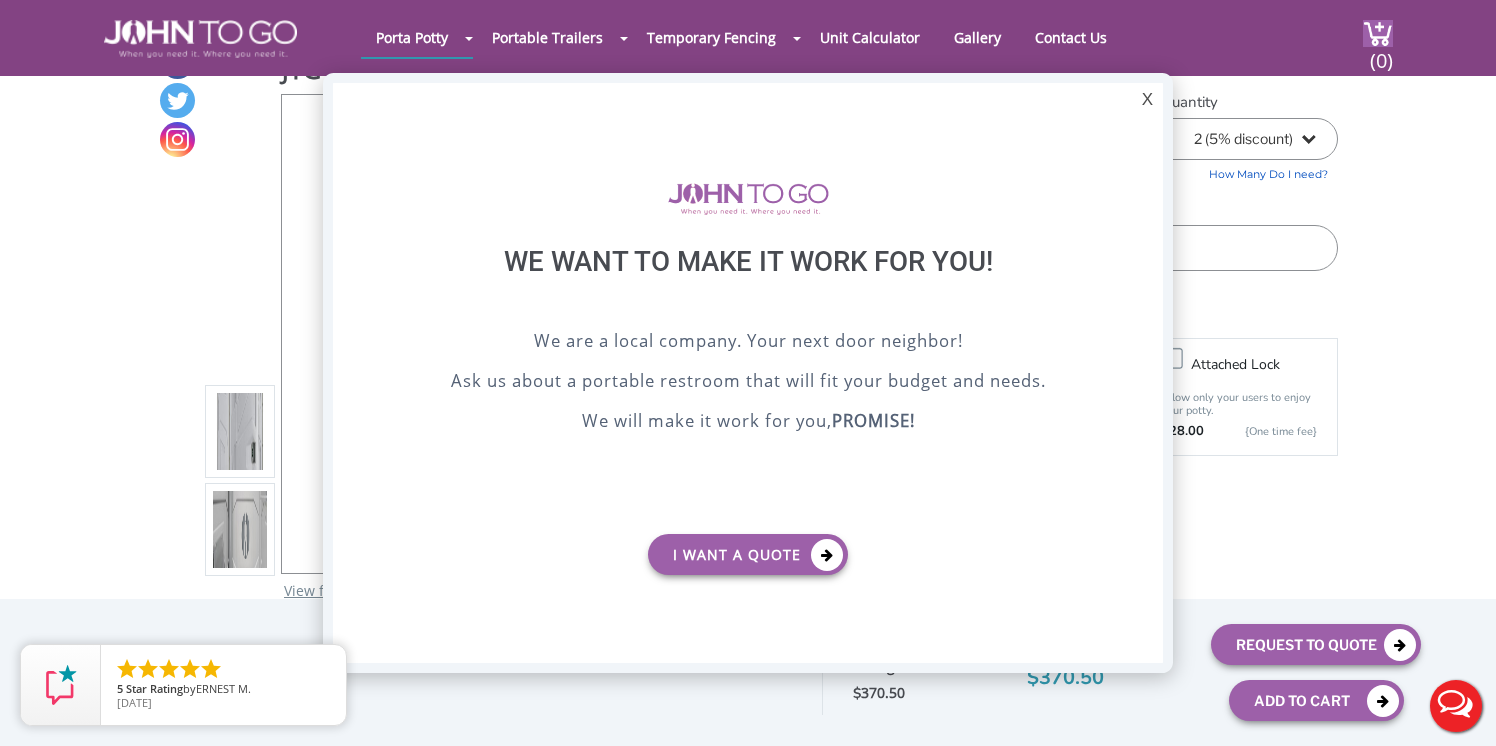 scroll, scrollTop: 0, scrollLeft: 0, axis: both 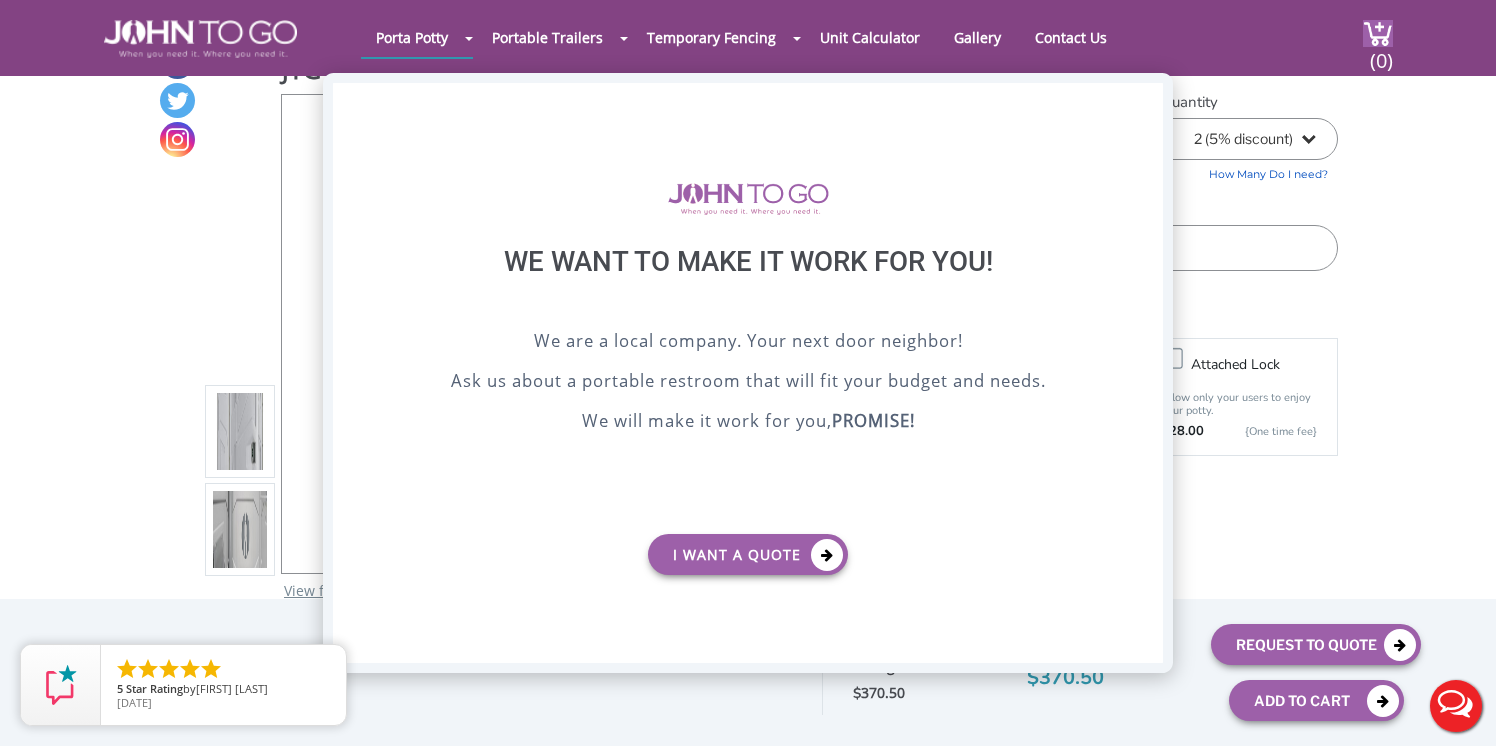 click on "X" at bounding box center [1147, 100] 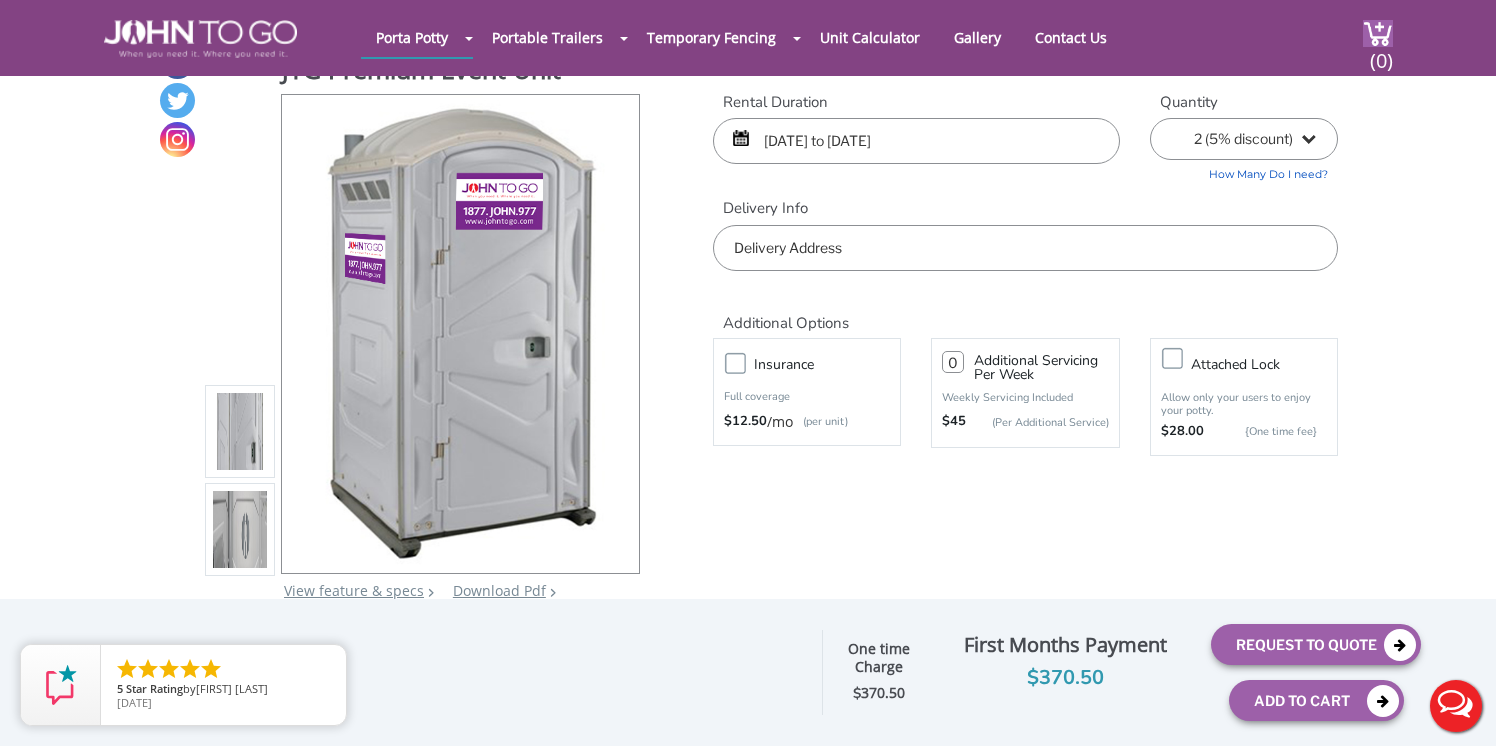 click at bounding box center (1025, 248) 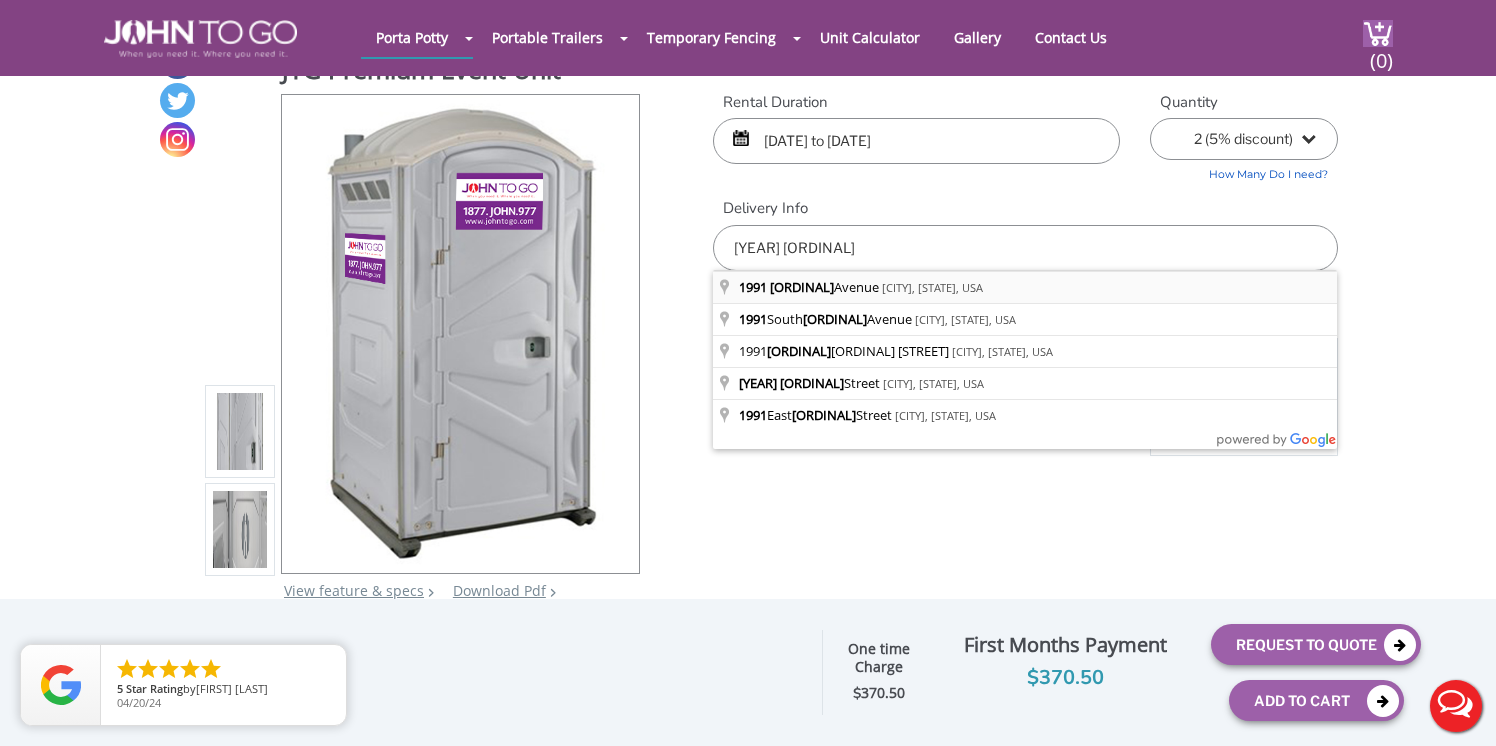 type on "1991 2nd" 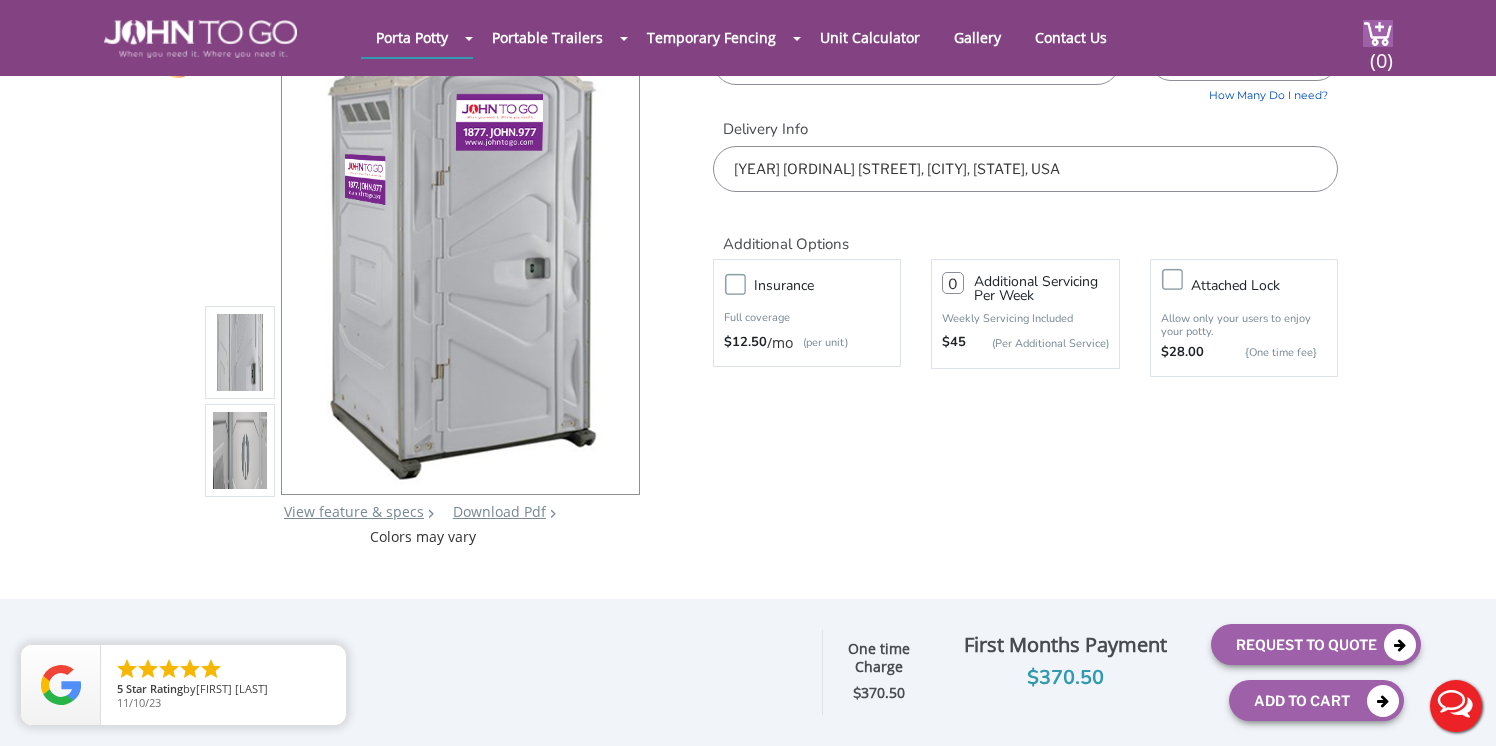 scroll, scrollTop: 138, scrollLeft: 0, axis: vertical 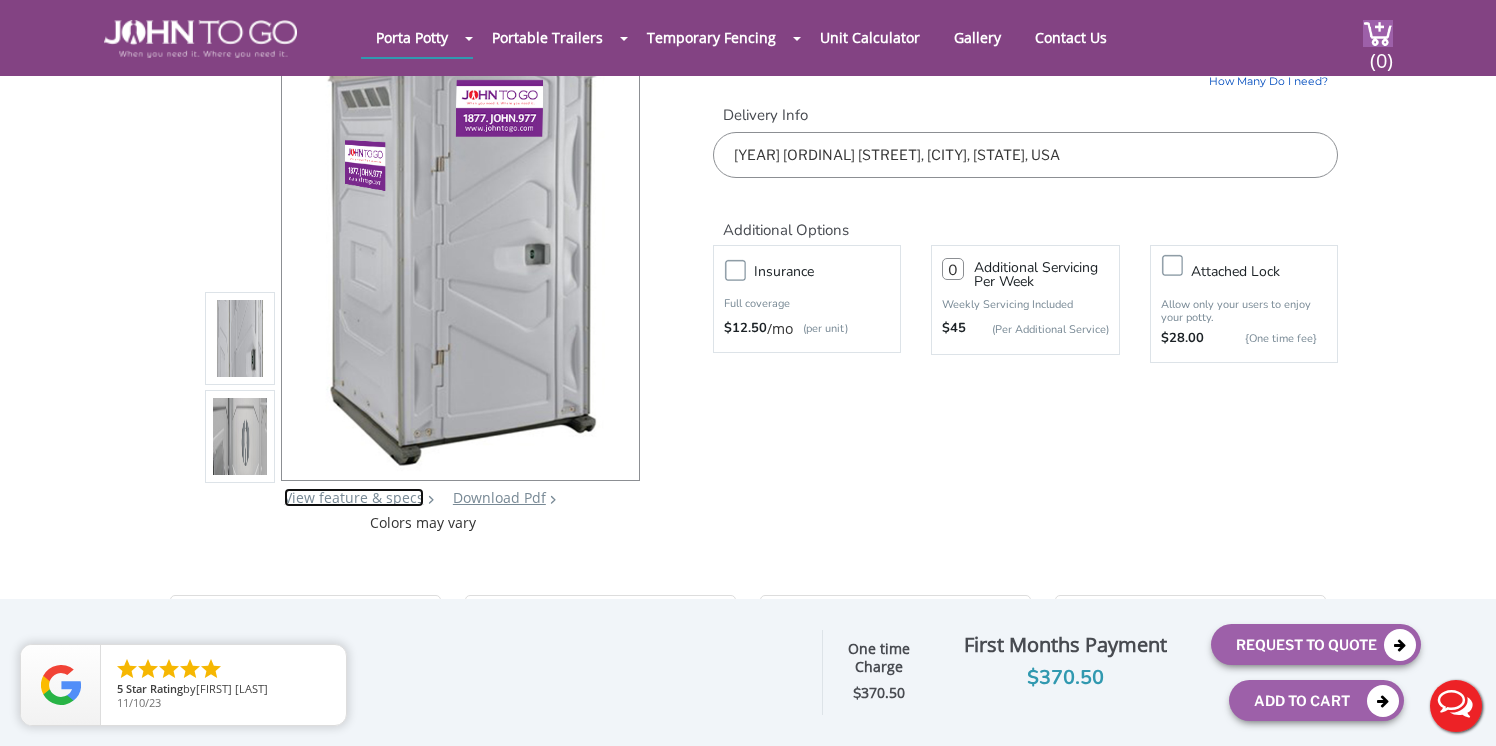 click on "View feature & specs" at bounding box center (354, 497) 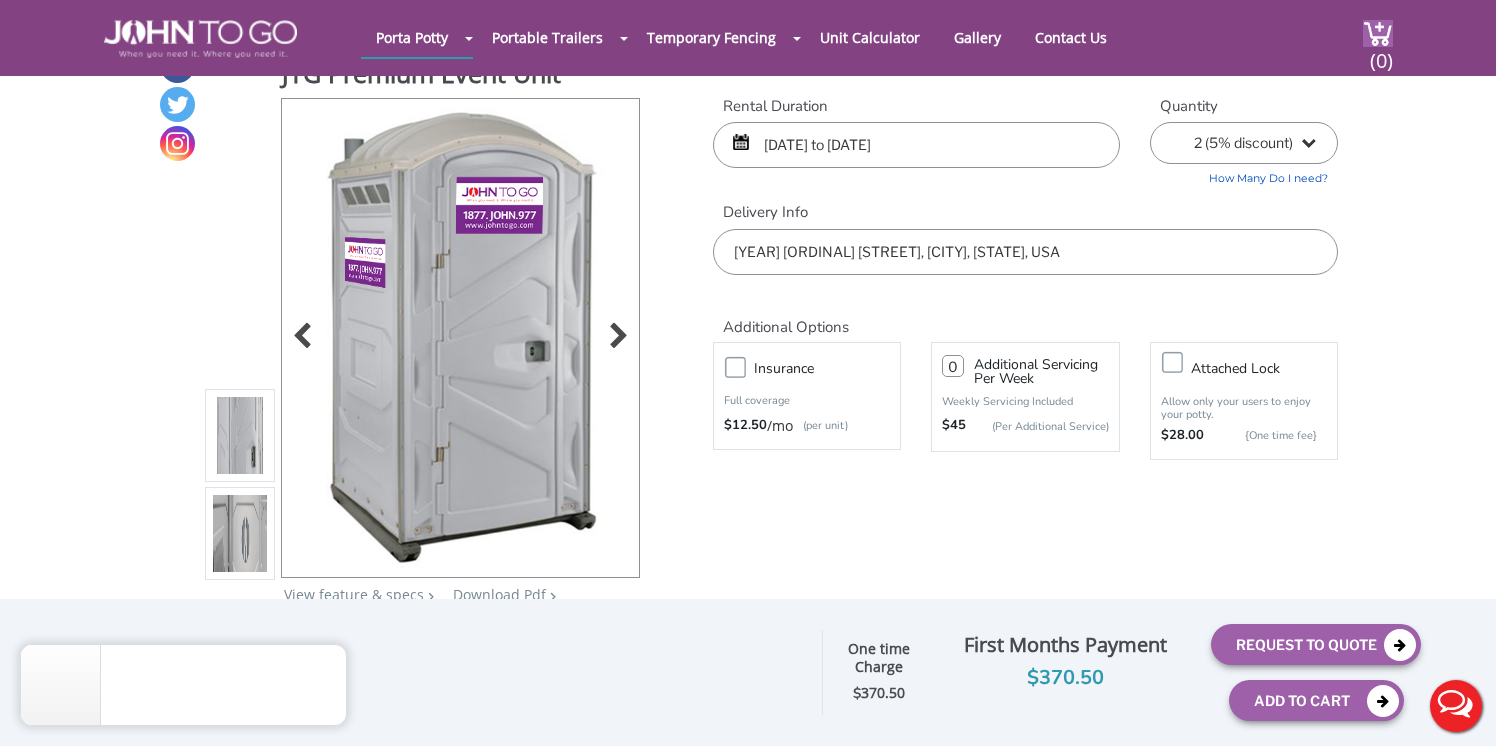 scroll, scrollTop: 35, scrollLeft: 0, axis: vertical 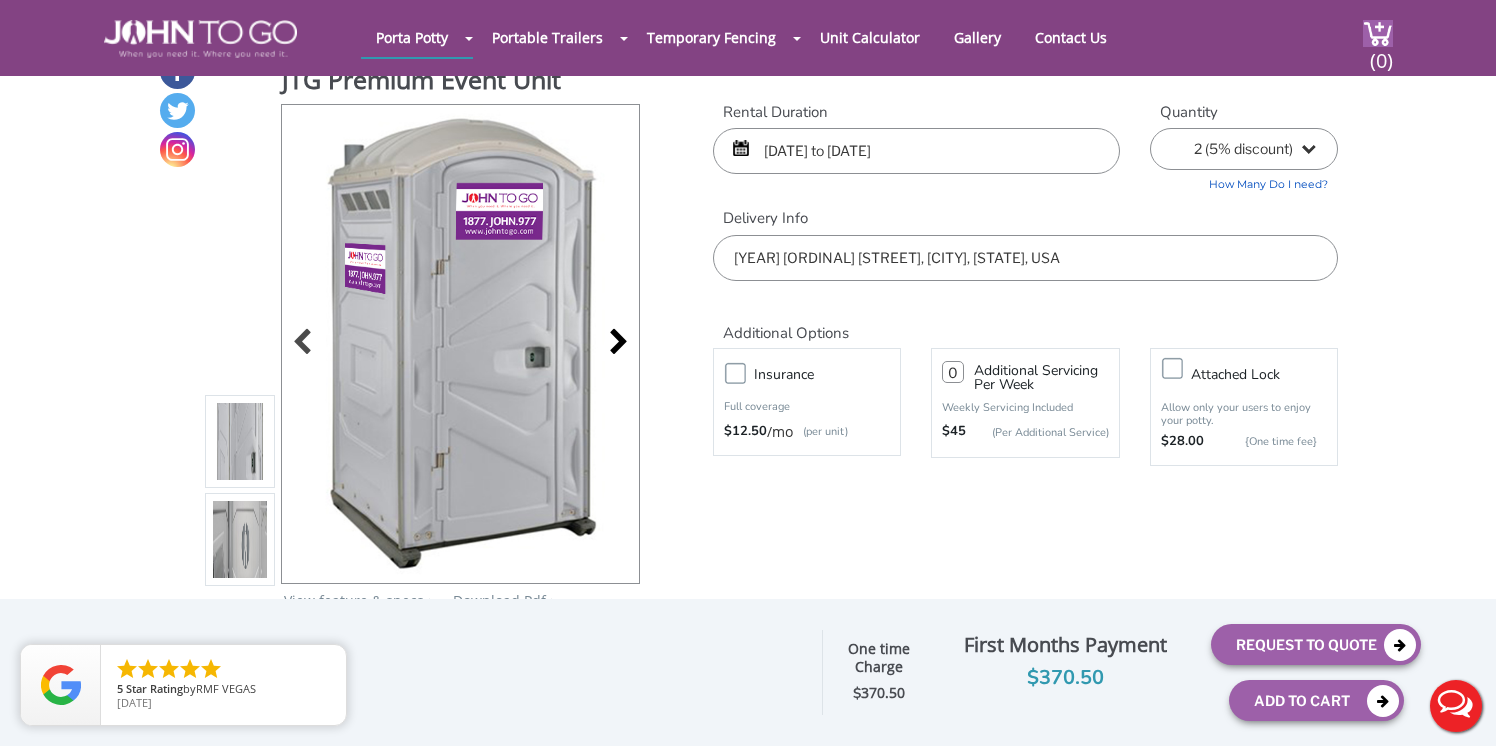 click at bounding box center (613, 344) 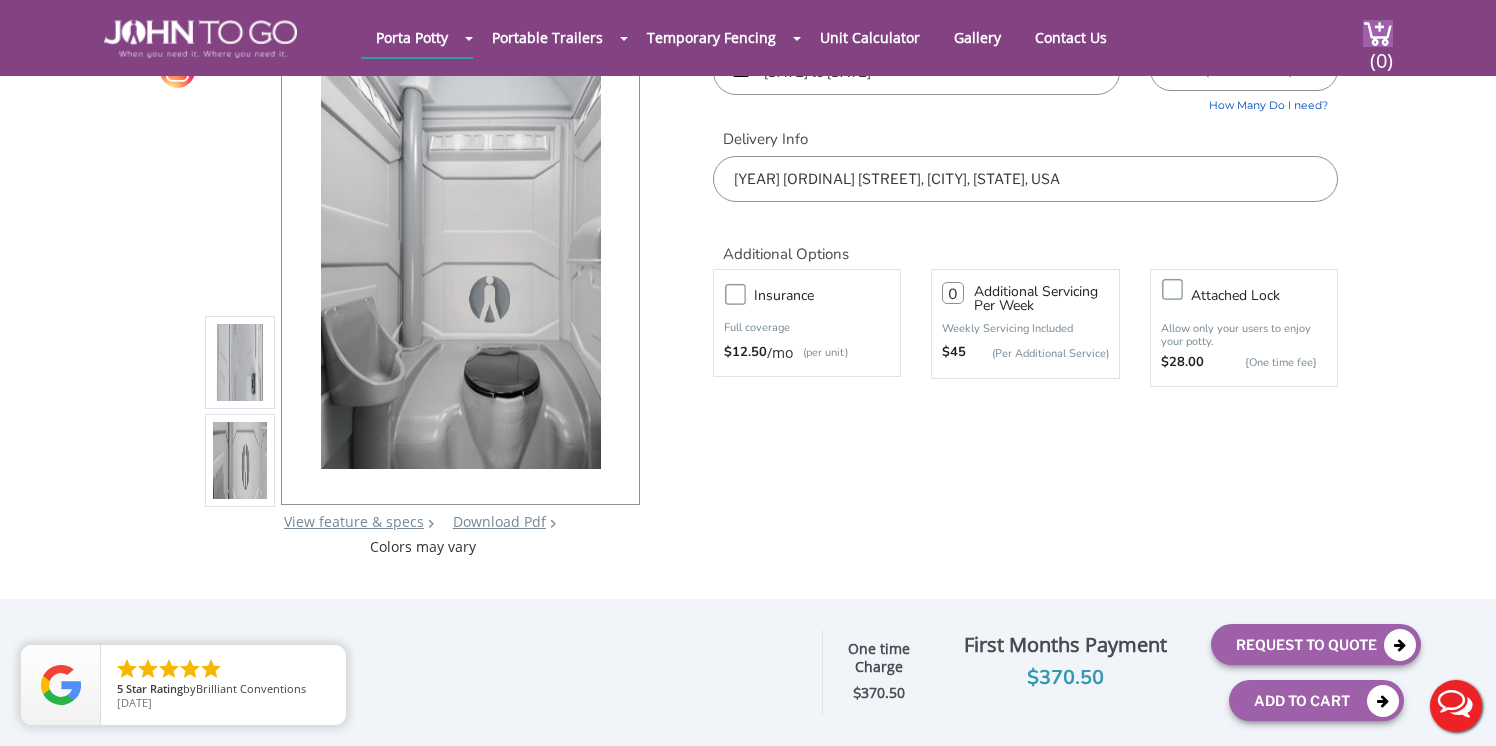scroll, scrollTop: 117, scrollLeft: 0, axis: vertical 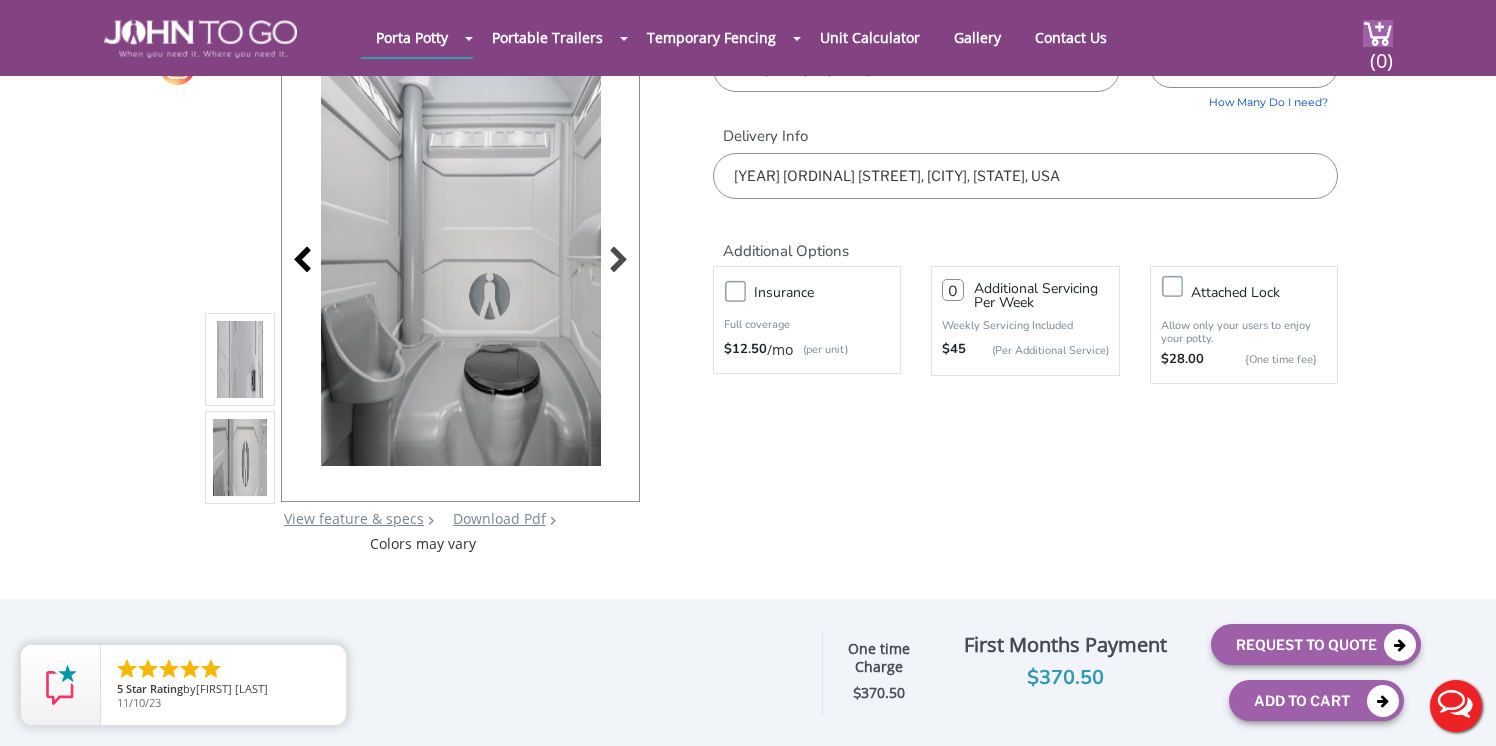 click at bounding box center (308, 262) 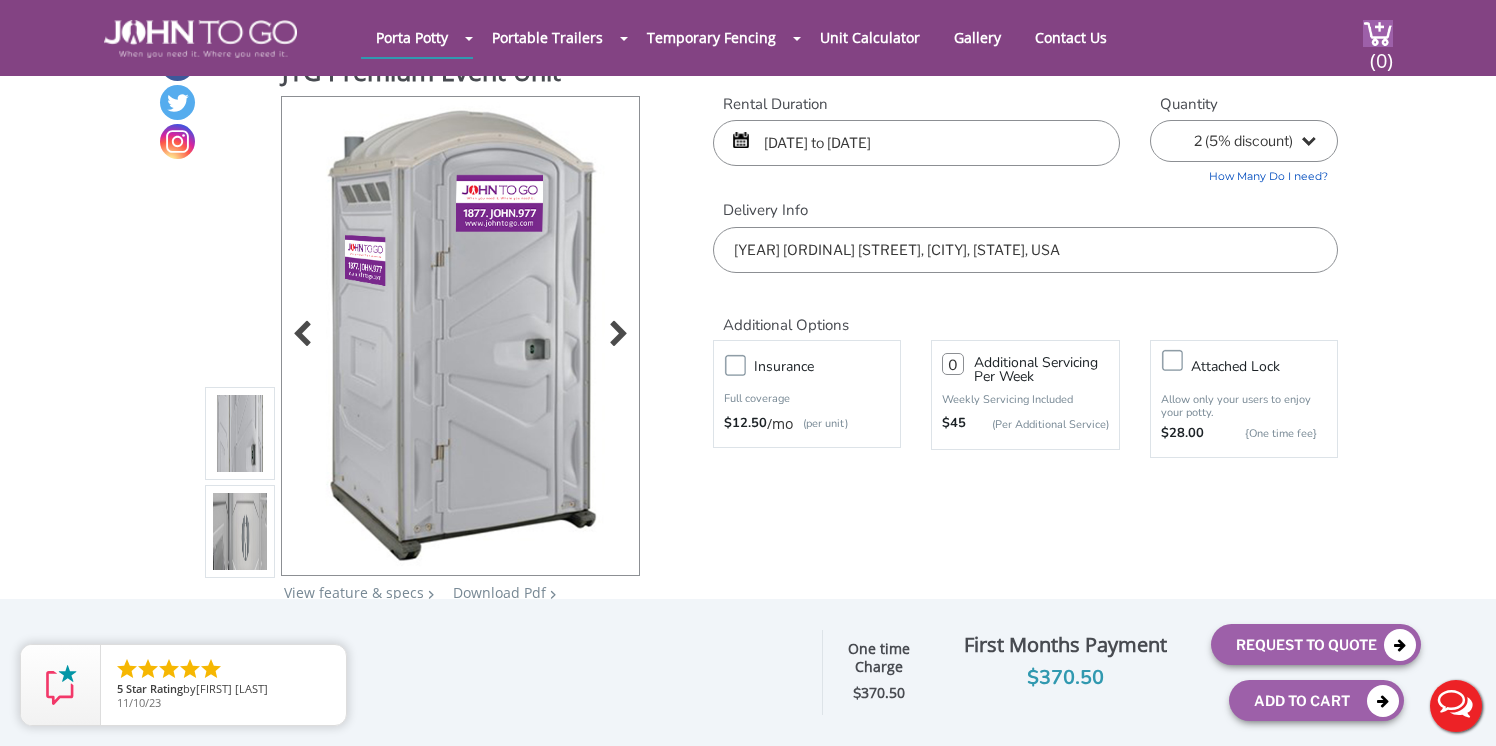 scroll, scrollTop: 25, scrollLeft: 0, axis: vertical 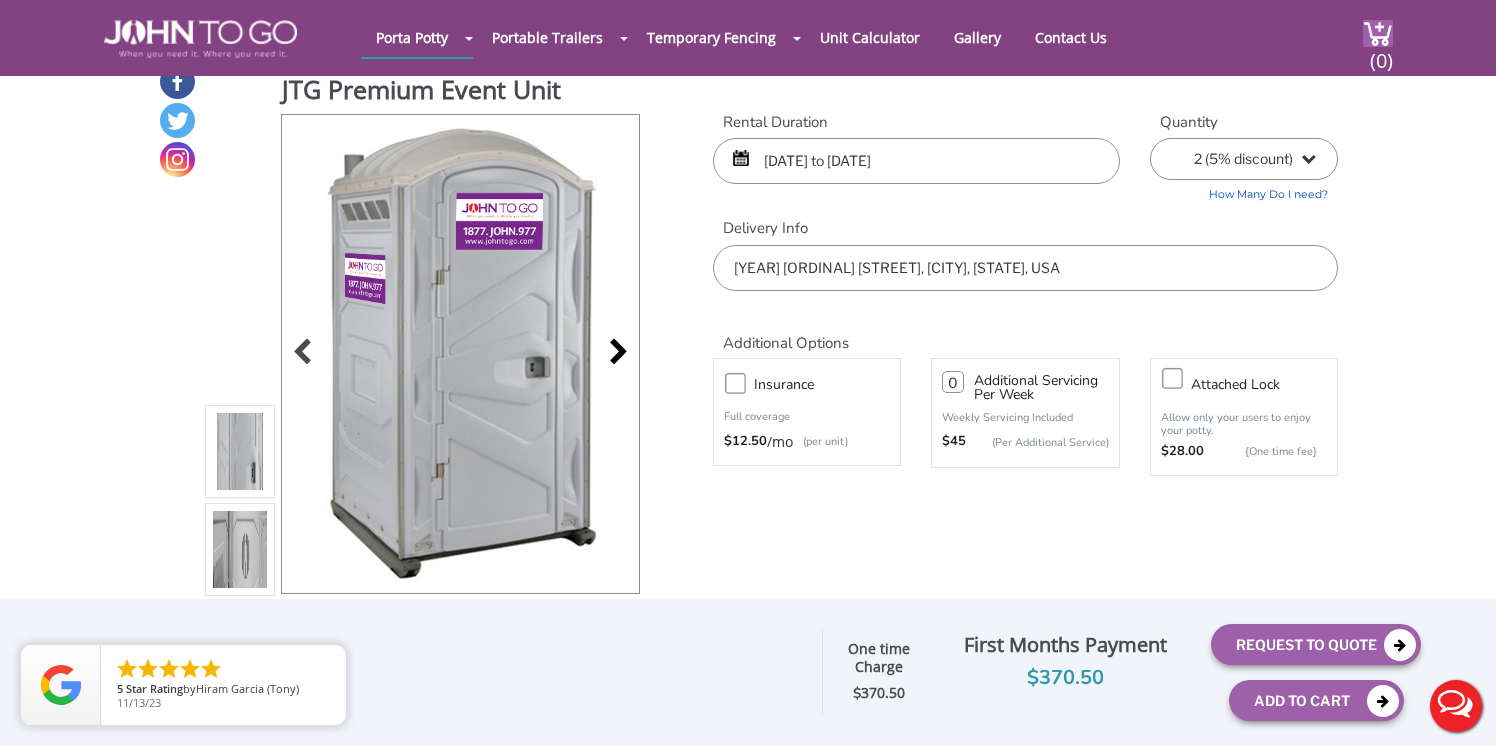 click at bounding box center [613, 354] 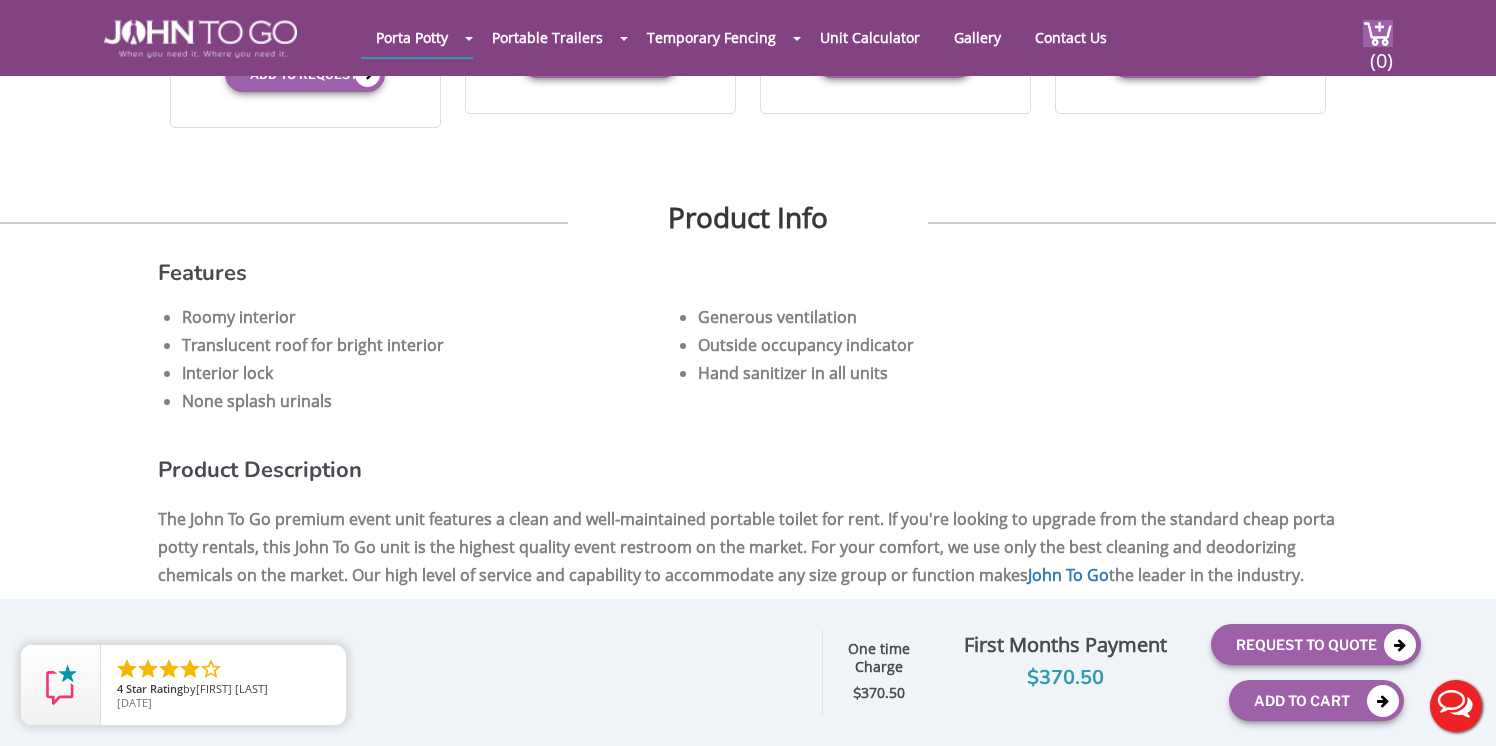 scroll, scrollTop: 1089, scrollLeft: 0, axis: vertical 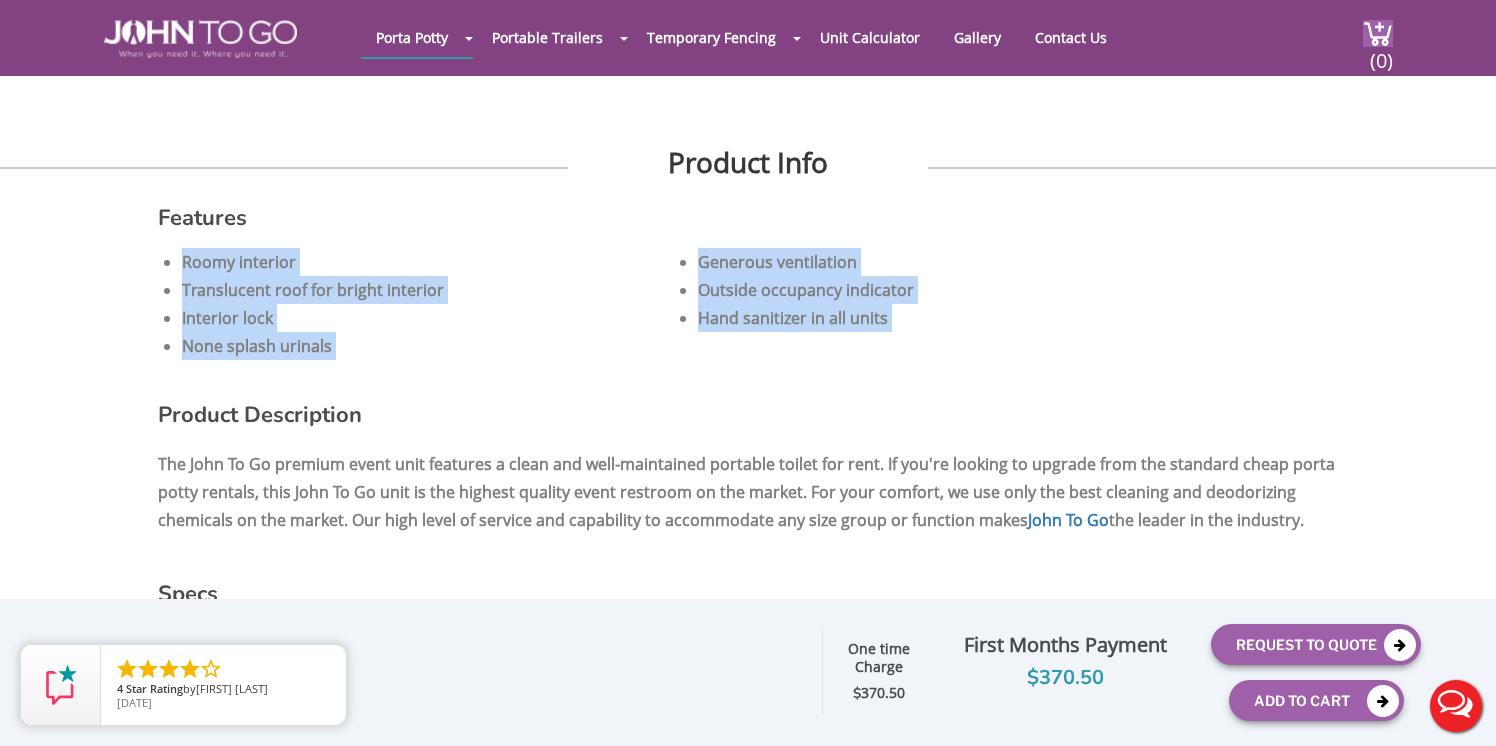 drag, startPoint x: 182, startPoint y: 257, endPoint x: 791, endPoint y: 385, distance: 622.3062 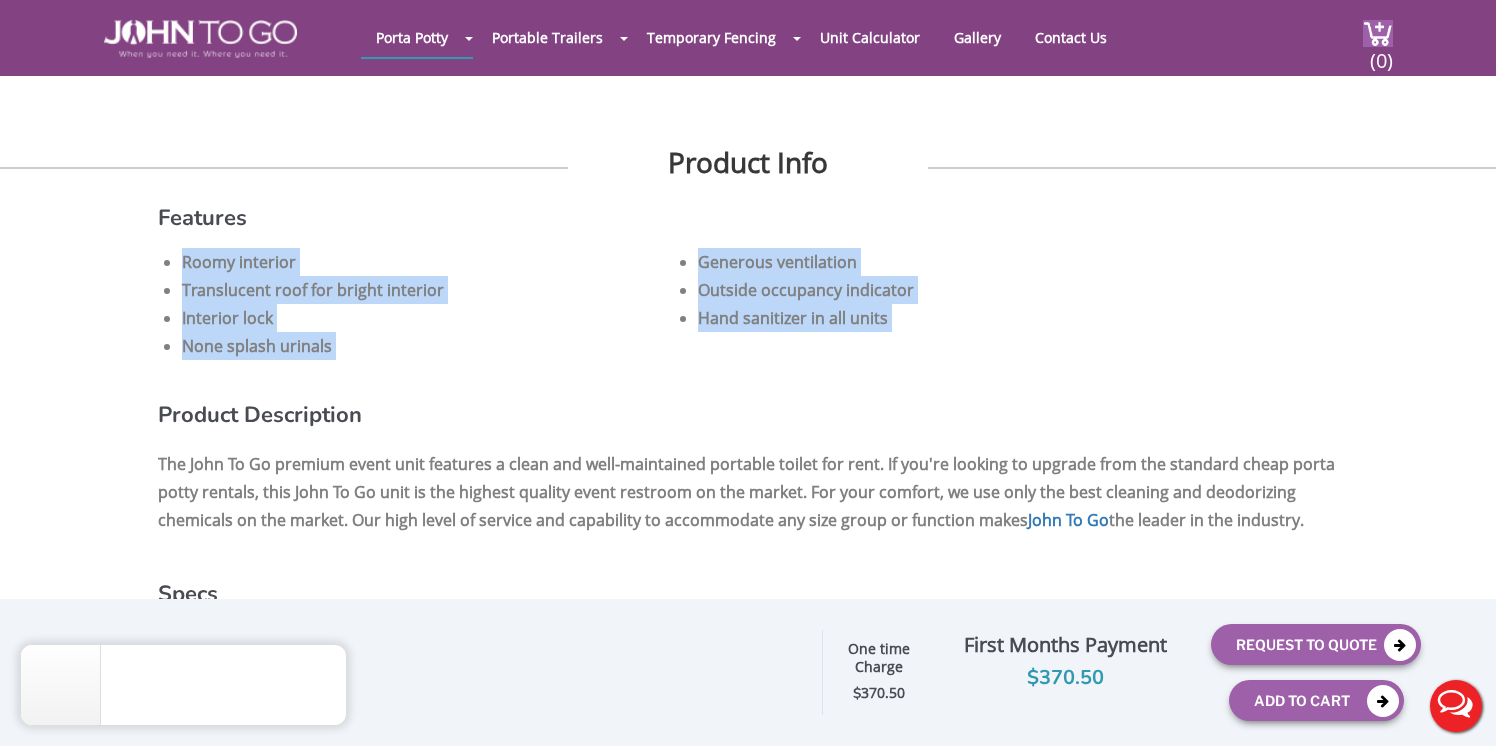 copy on "Roomy interior
Generous ventilation
Translucent roof for bright interior
Outside occupancy indicator
Interior lock
Hand sanitizer in all units
None splash urinals" 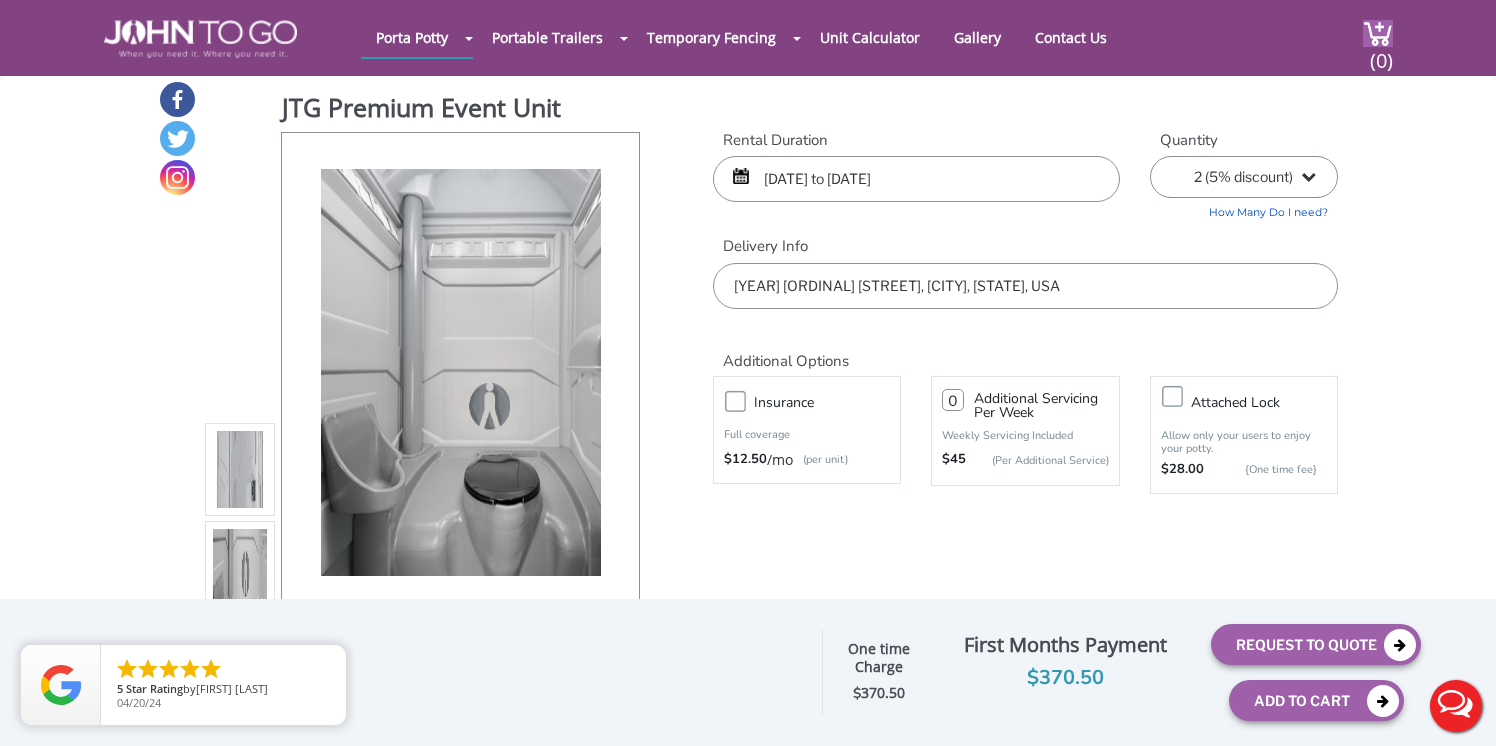 scroll, scrollTop: 9, scrollLeft: 0, axis: vertical 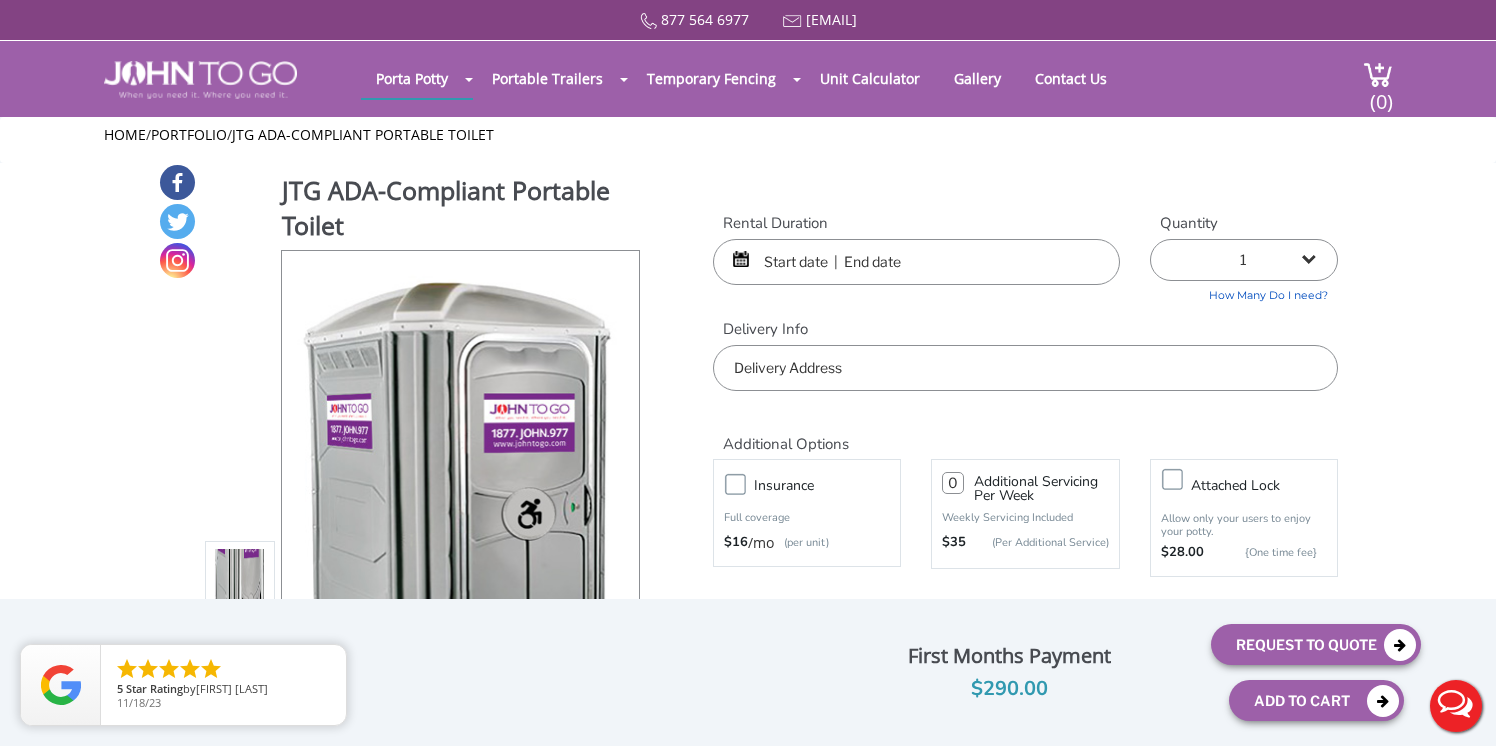 click at bounding box center (916, 262) 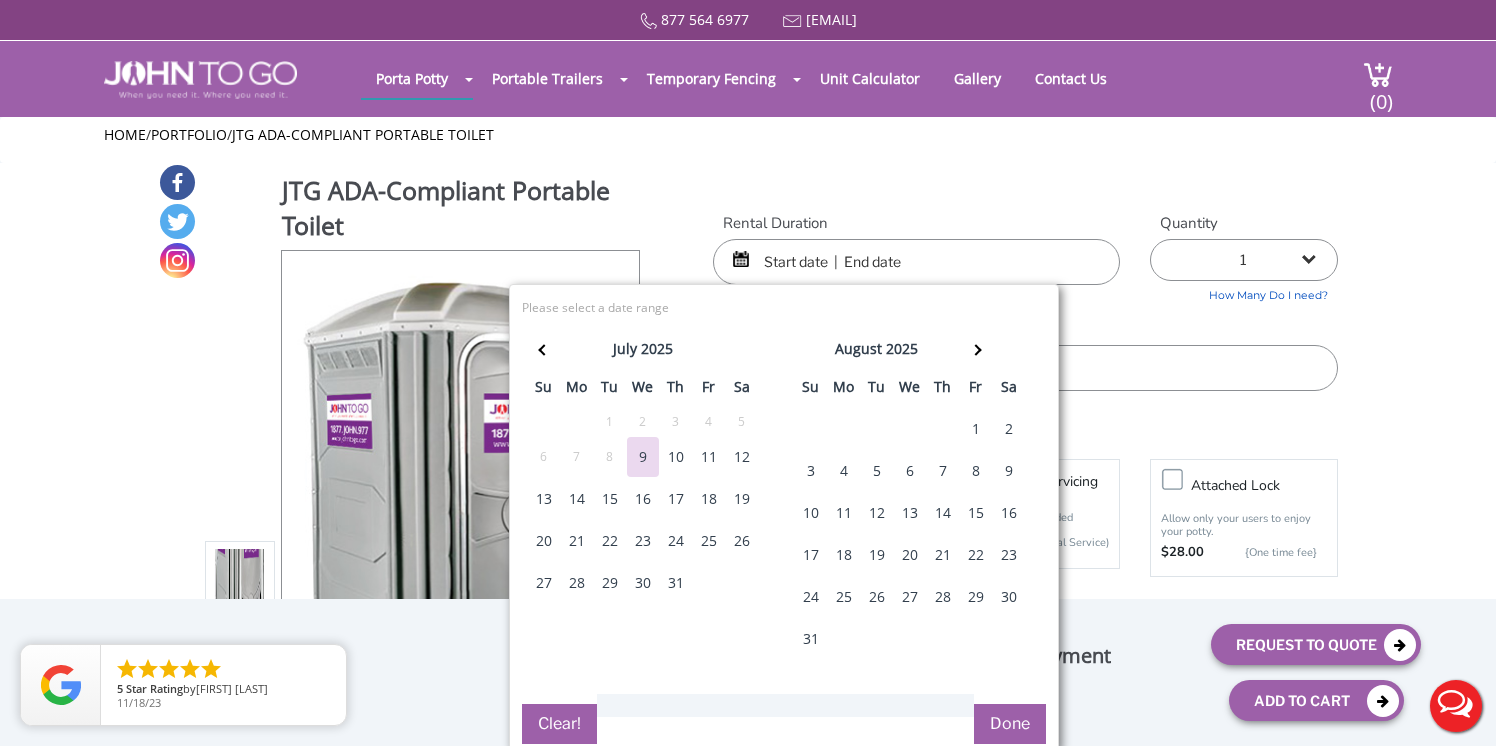 click on "19" at bounding box center (643, 457) 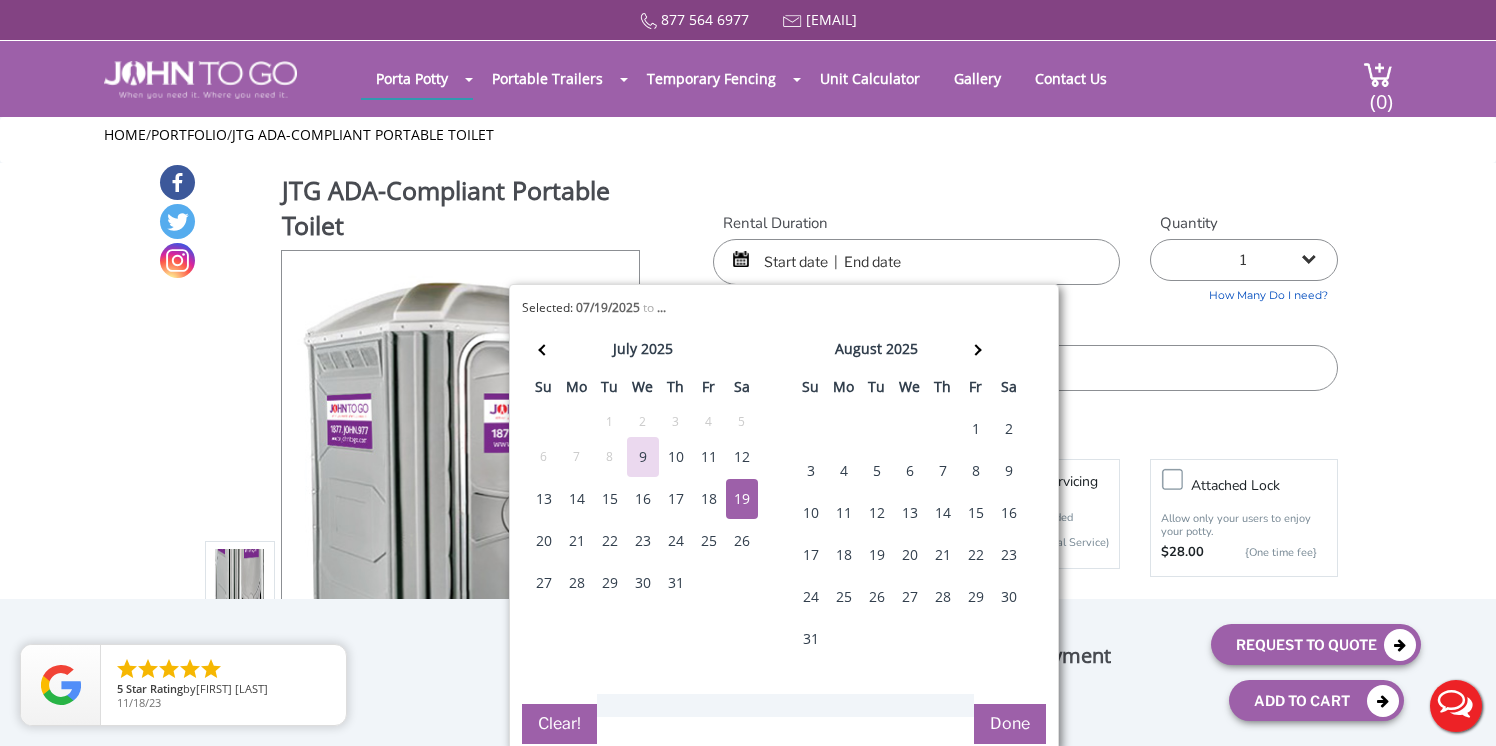 click on "19" at bounding box center (742, 499) 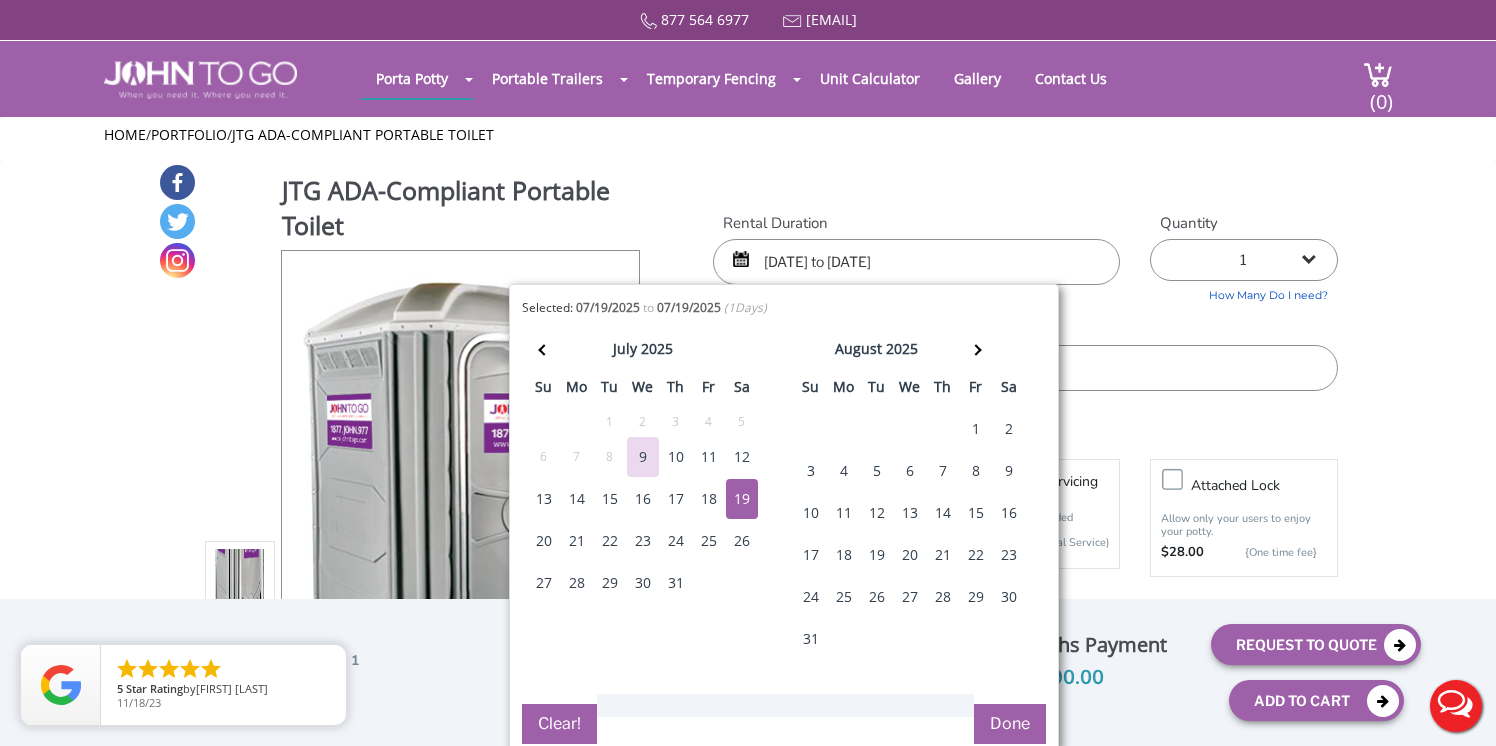 click on "1
2 (5% discount)
3 (8% discount)
4 (10% discount)
5 (12% discount)
6 (12% discount)
7 (12% discount)
8 (12% discount)
9 (12% discount)
10 (12% discount)
11 (12% discount)
12 (12% discount)
13 (12% discount)
14 (12% discount)
15 (12% discount)
16 (12% discount)
17 (12% discount)
18 (12% discount)
19 (12% discount)
20 (12% discount)
21 (12% discount)
22 (12% discount)
23 (12% discount)
24 (12% discount)
25 (12% discount)" at bounding box center (1244, 260) 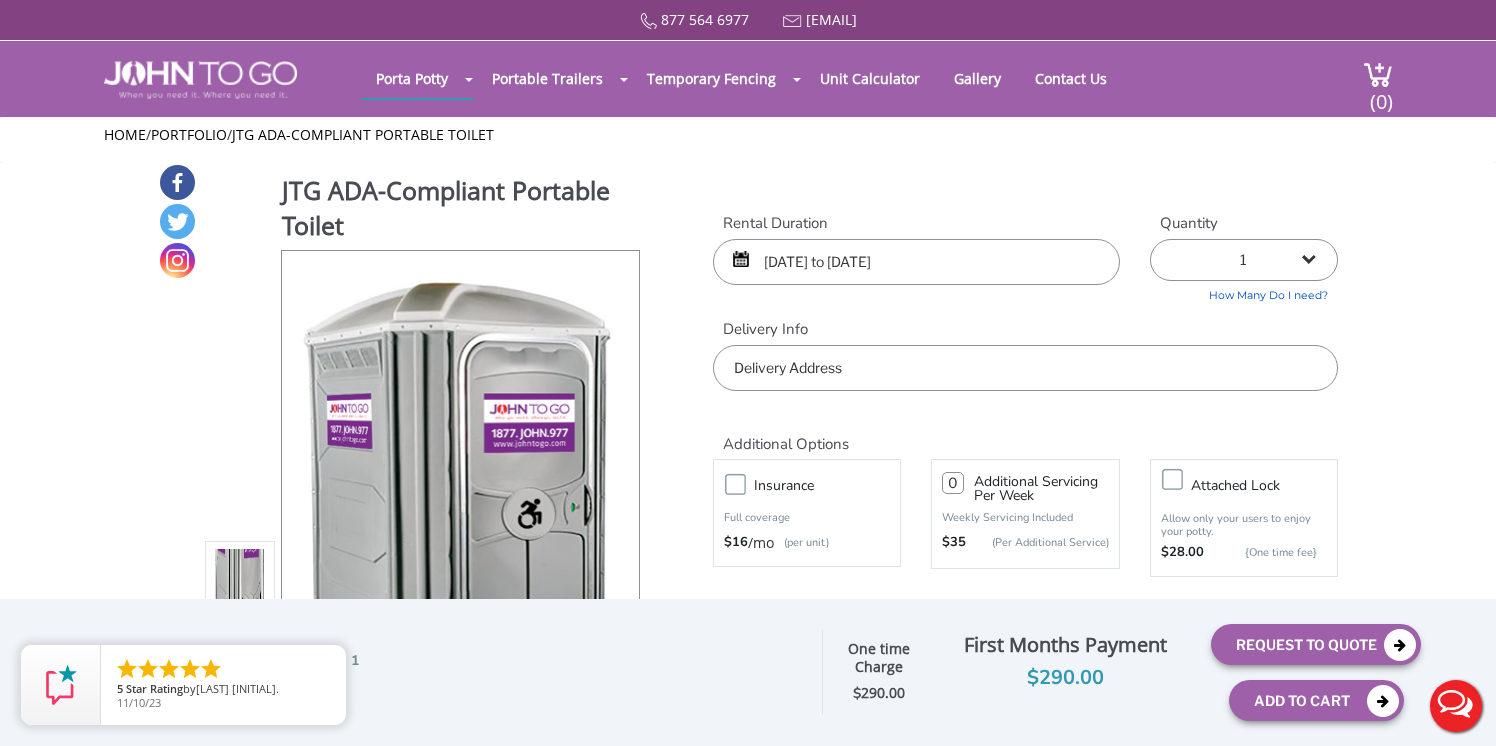 select on "2" 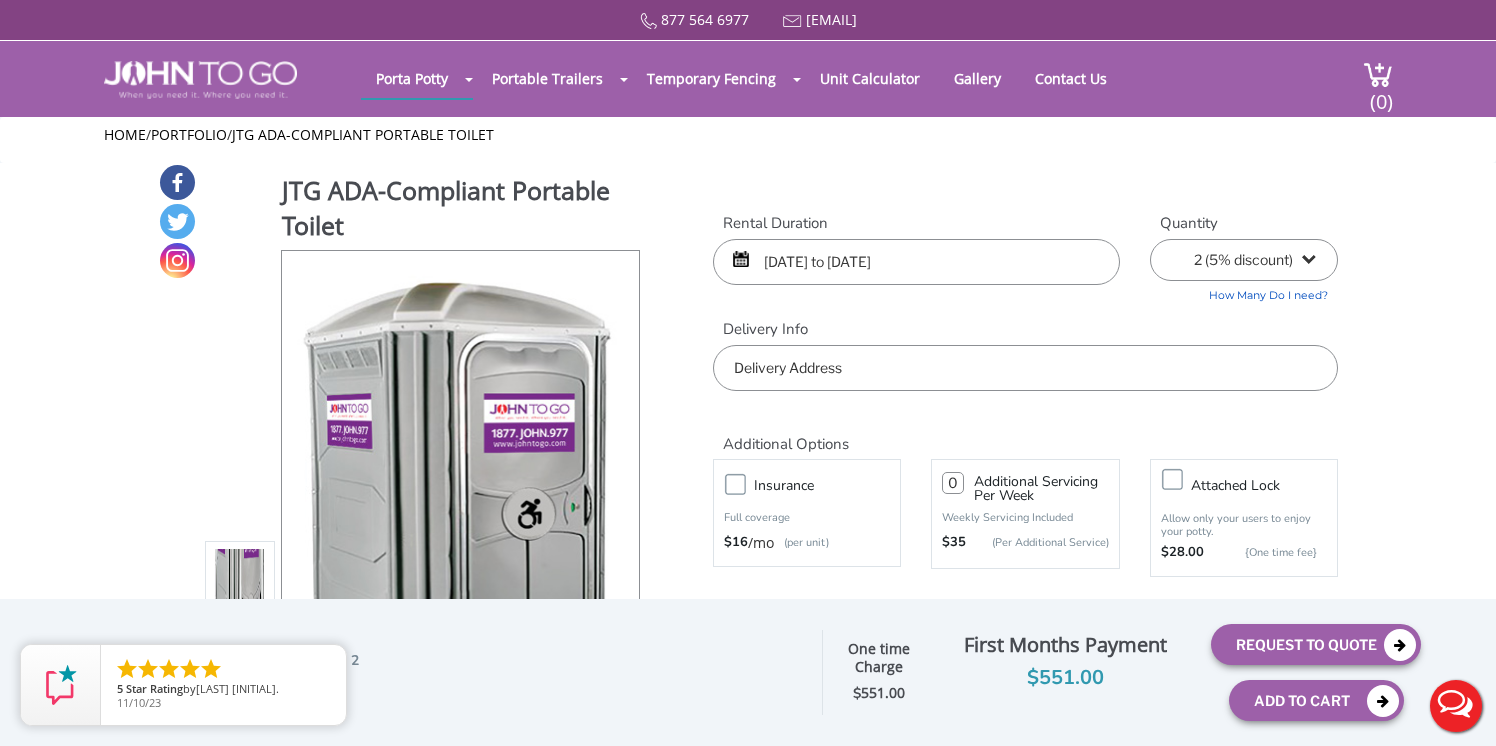 click at bounding box center (1025, 368) 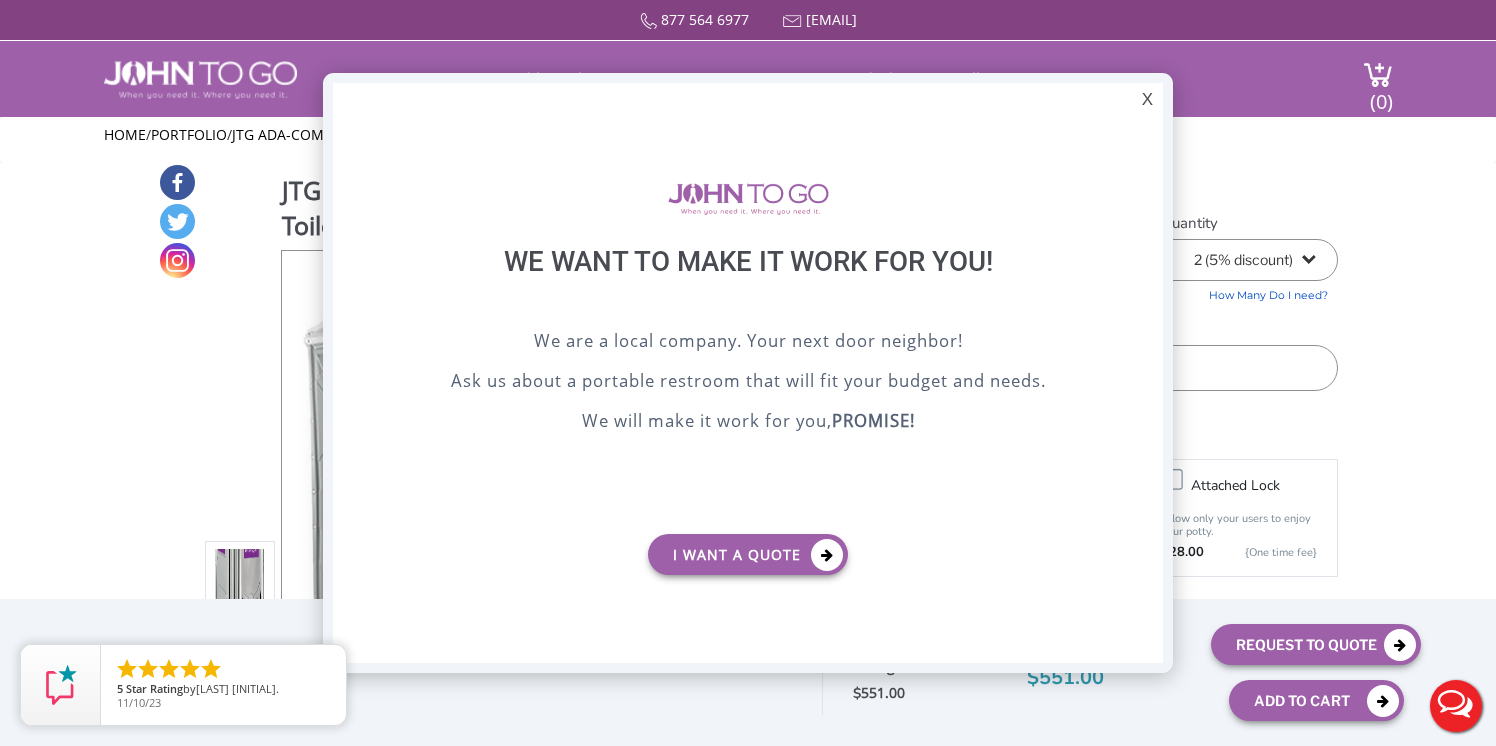 scroll, scrollTop: 0, scrollLeft: 0, axis: both 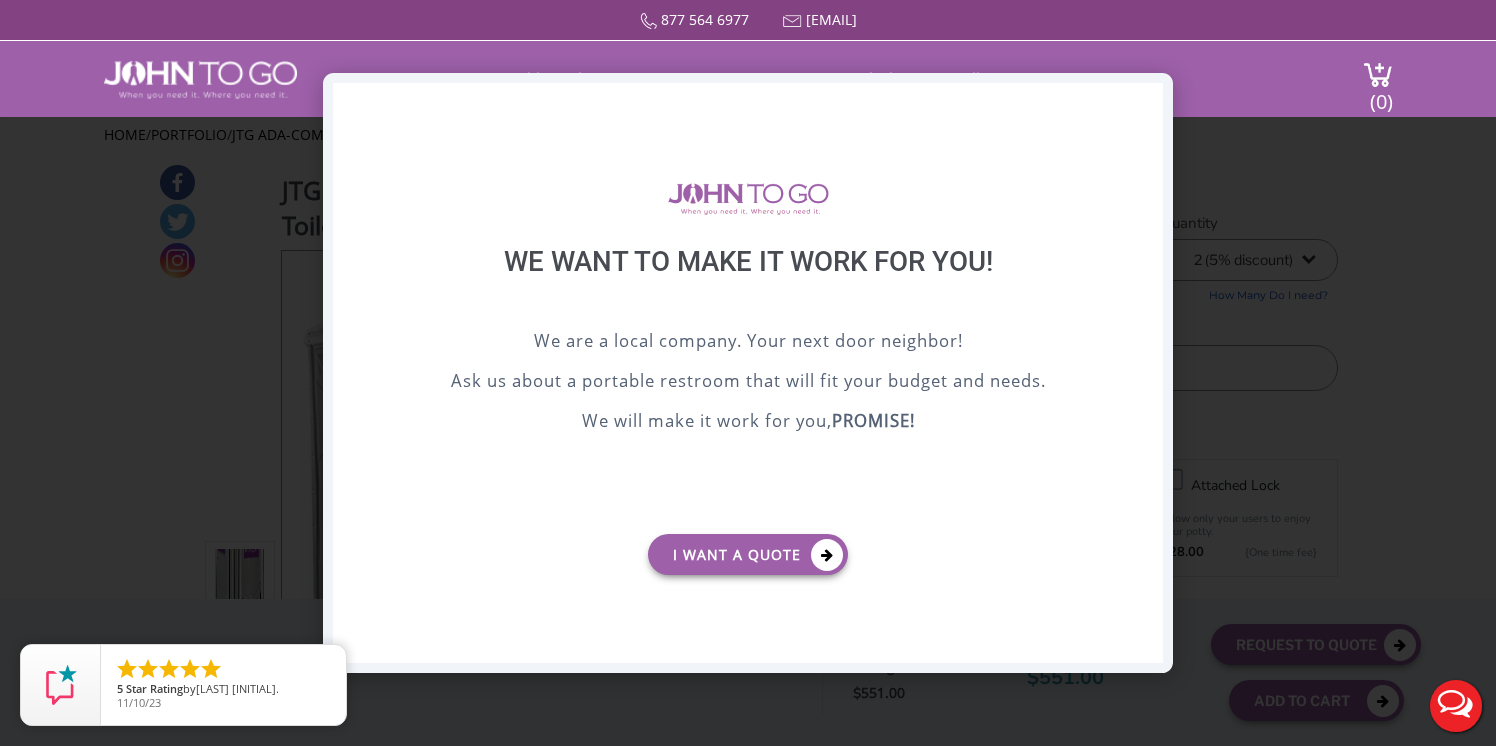 click on "X" at bounding box center [1147, 100] 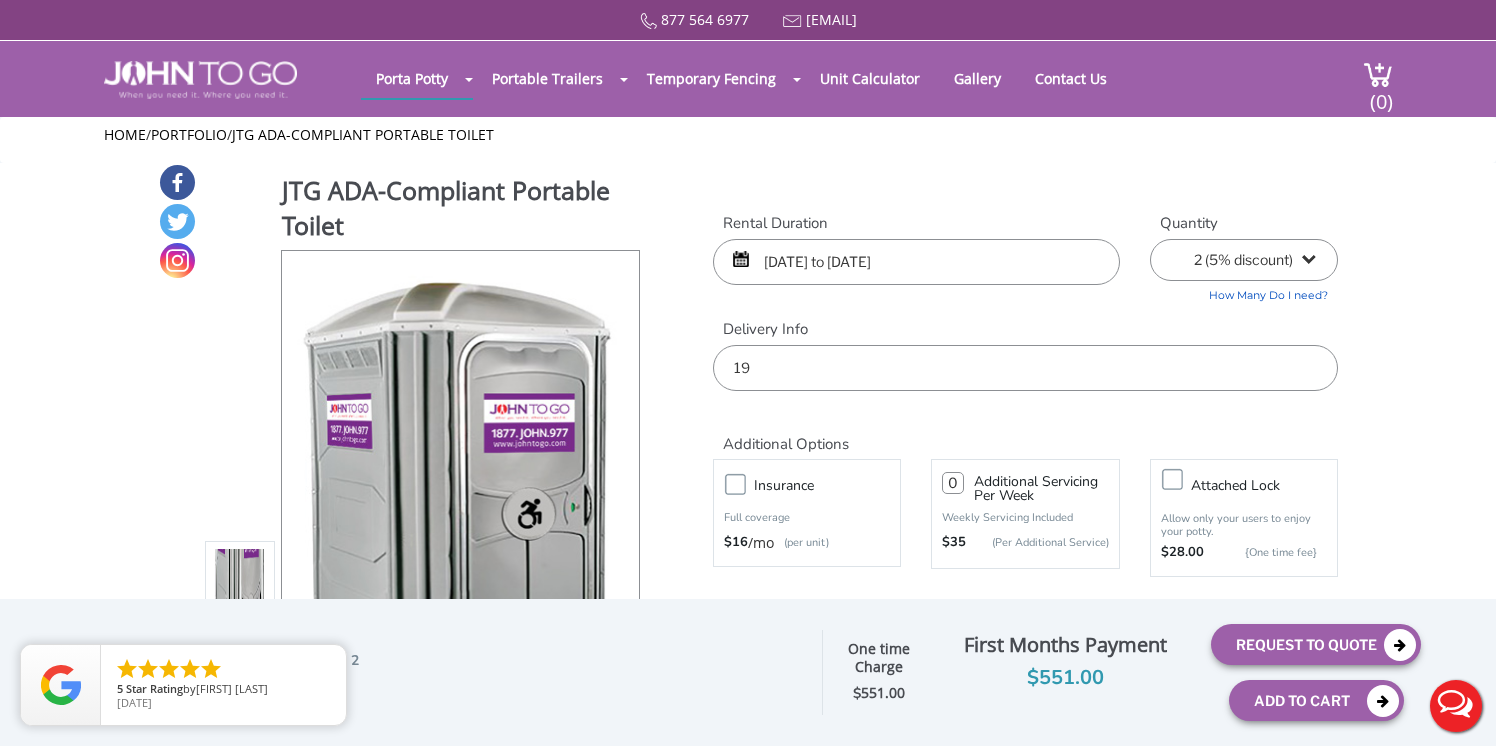click on "19" at bounding box center (1025, 368) 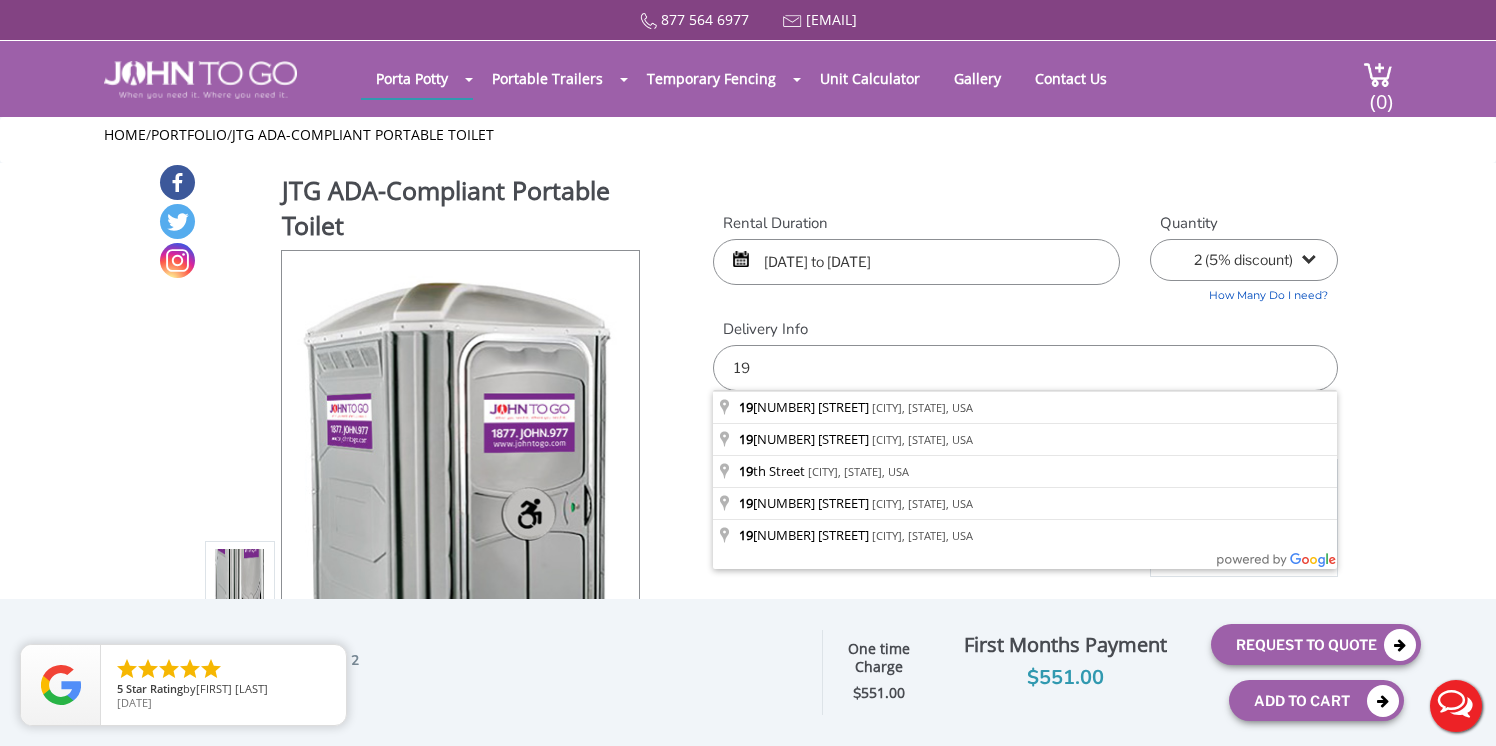 click on "19" at bounding box center [1025, 368] 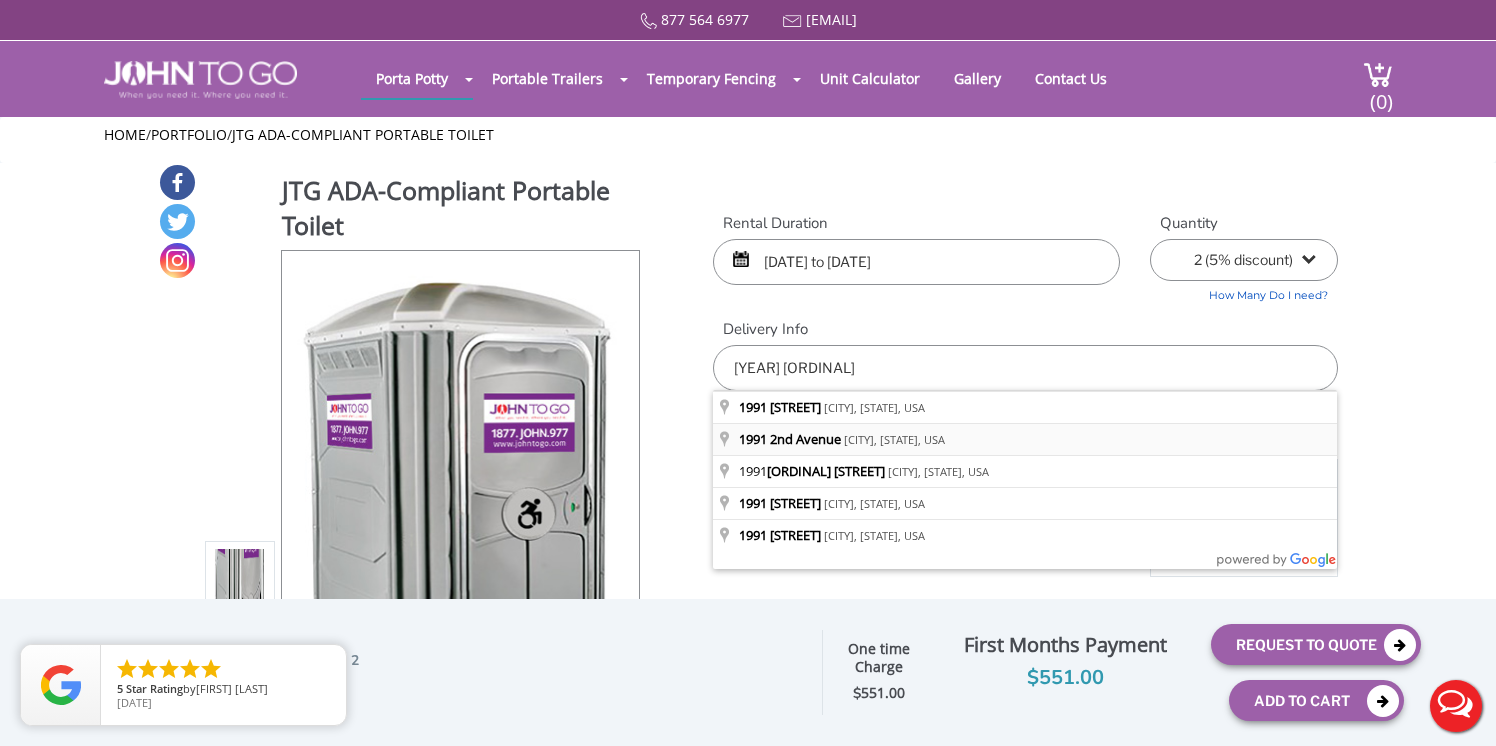 type on "1991 second" 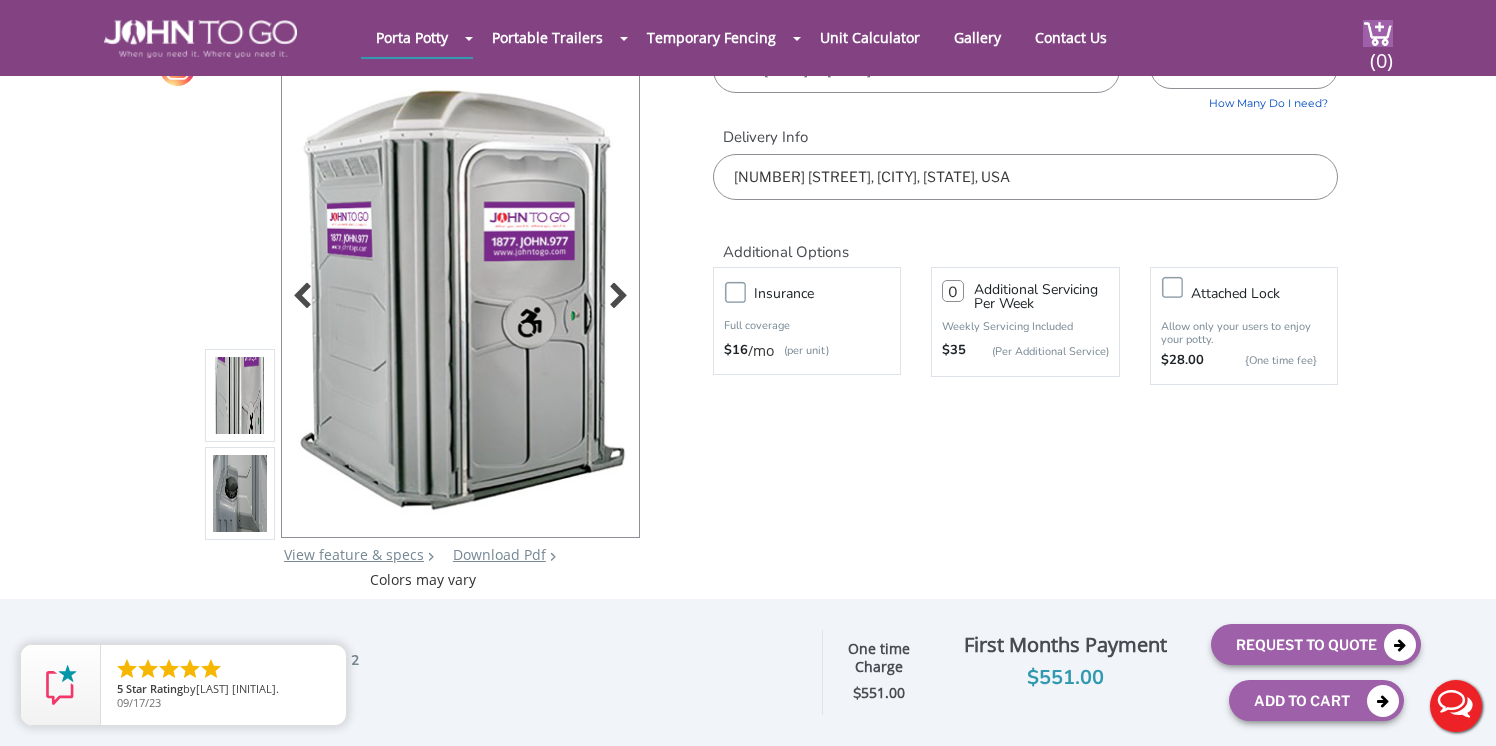 scroll, scrollTop: 119, scrollLeft: 0, axis: vertical 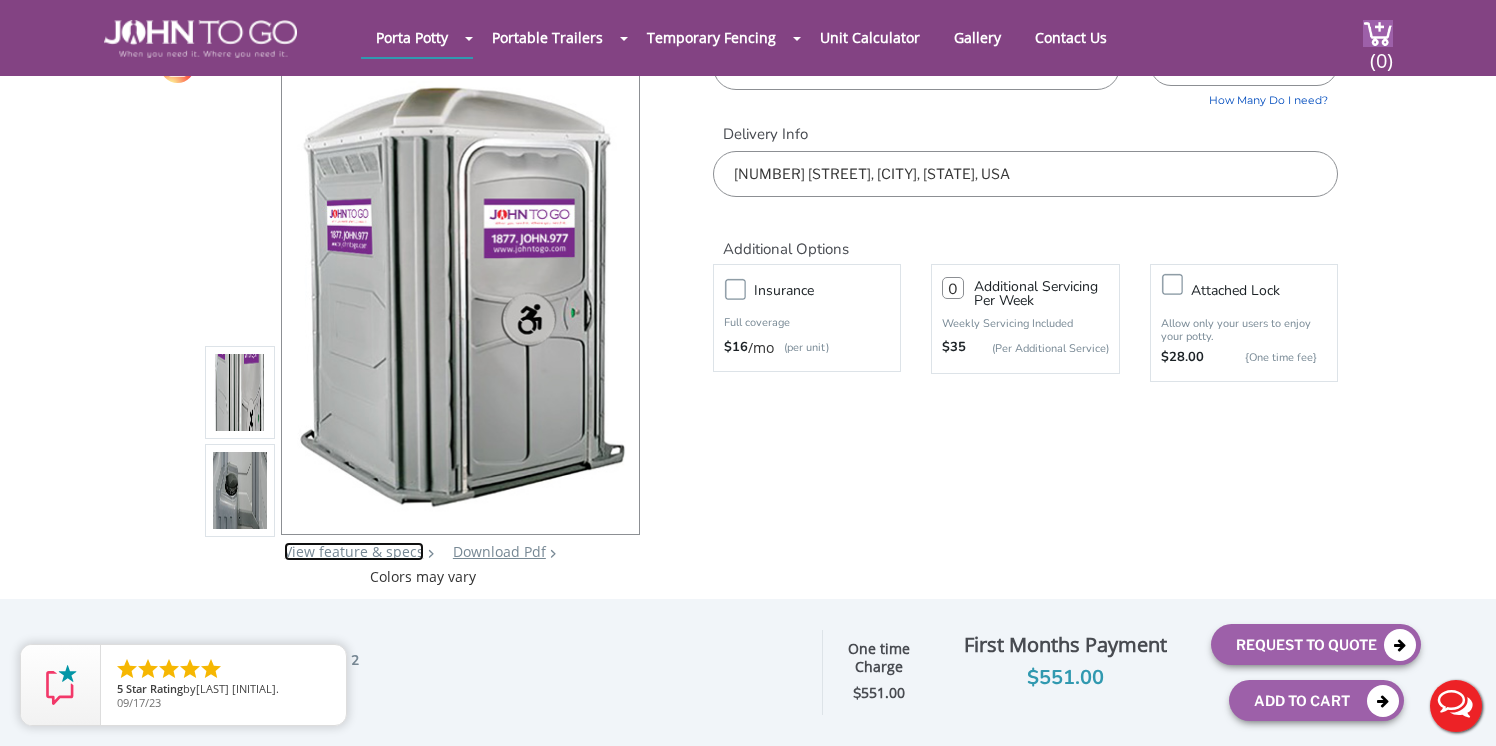 click on "View feature & specs" at bounding box center (354, 551) 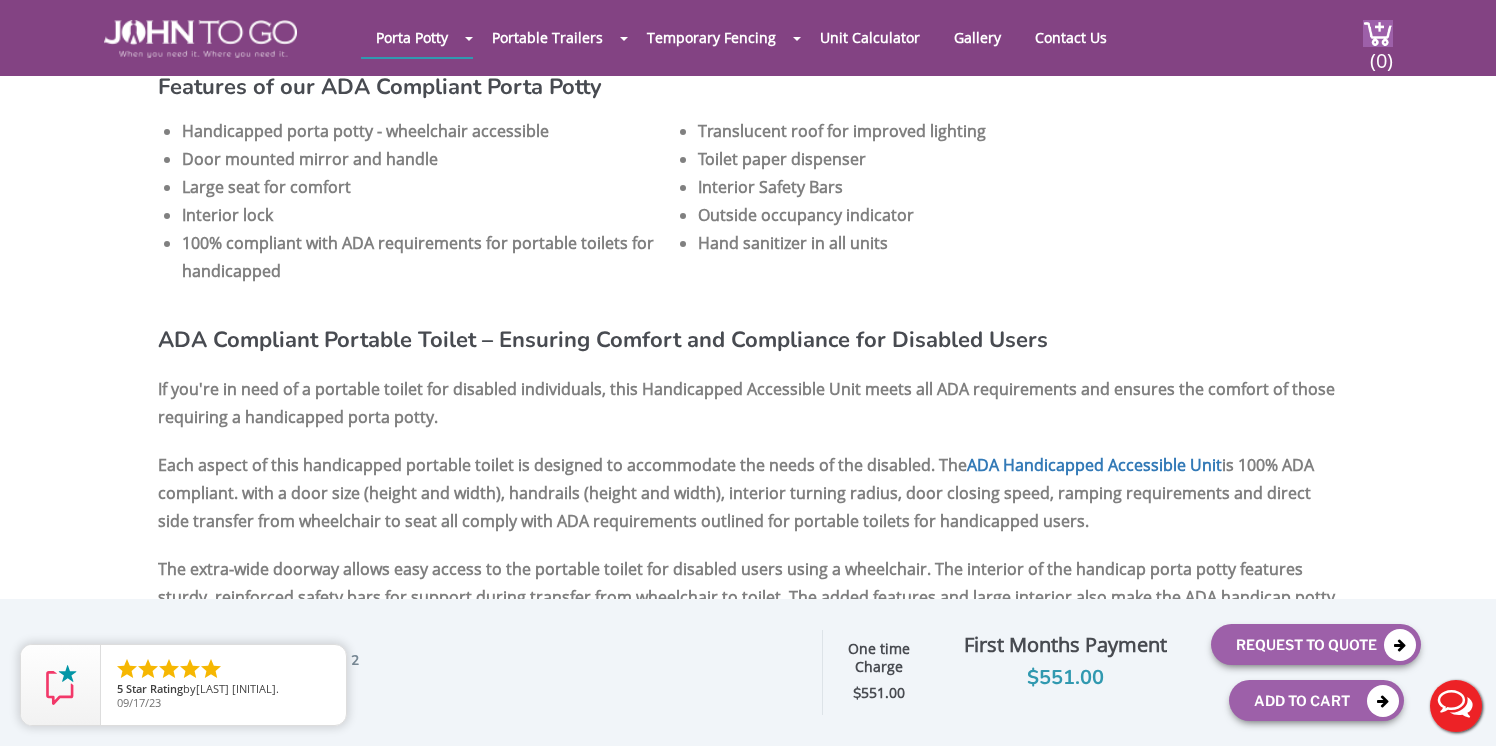 scroll, scrollTop: 1257, scrollLeft: 0, axis: vertical 